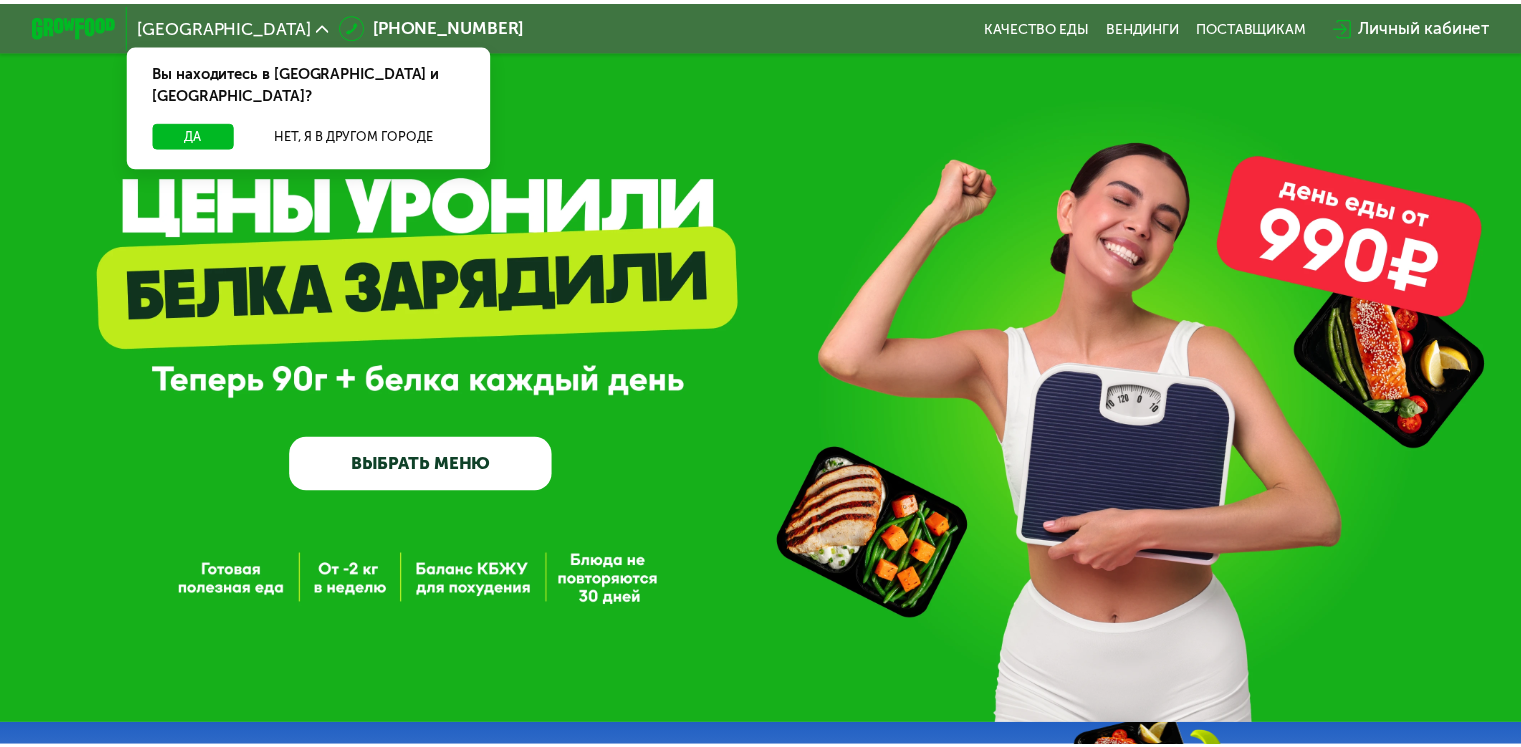 scroll, scrollTop: 0, scrollLeft: 0, axis: both 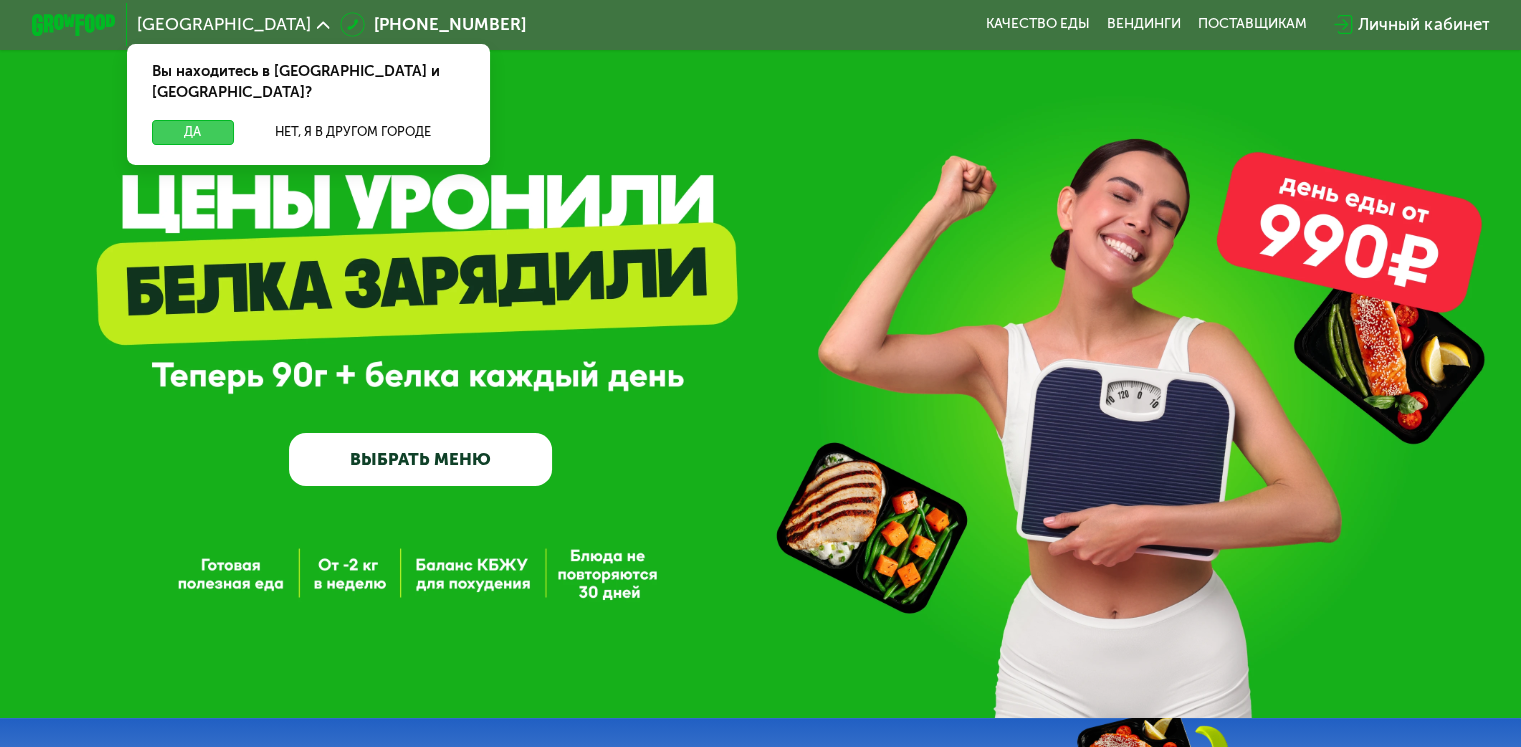 click on "Да" at bounding box center [192, 132] 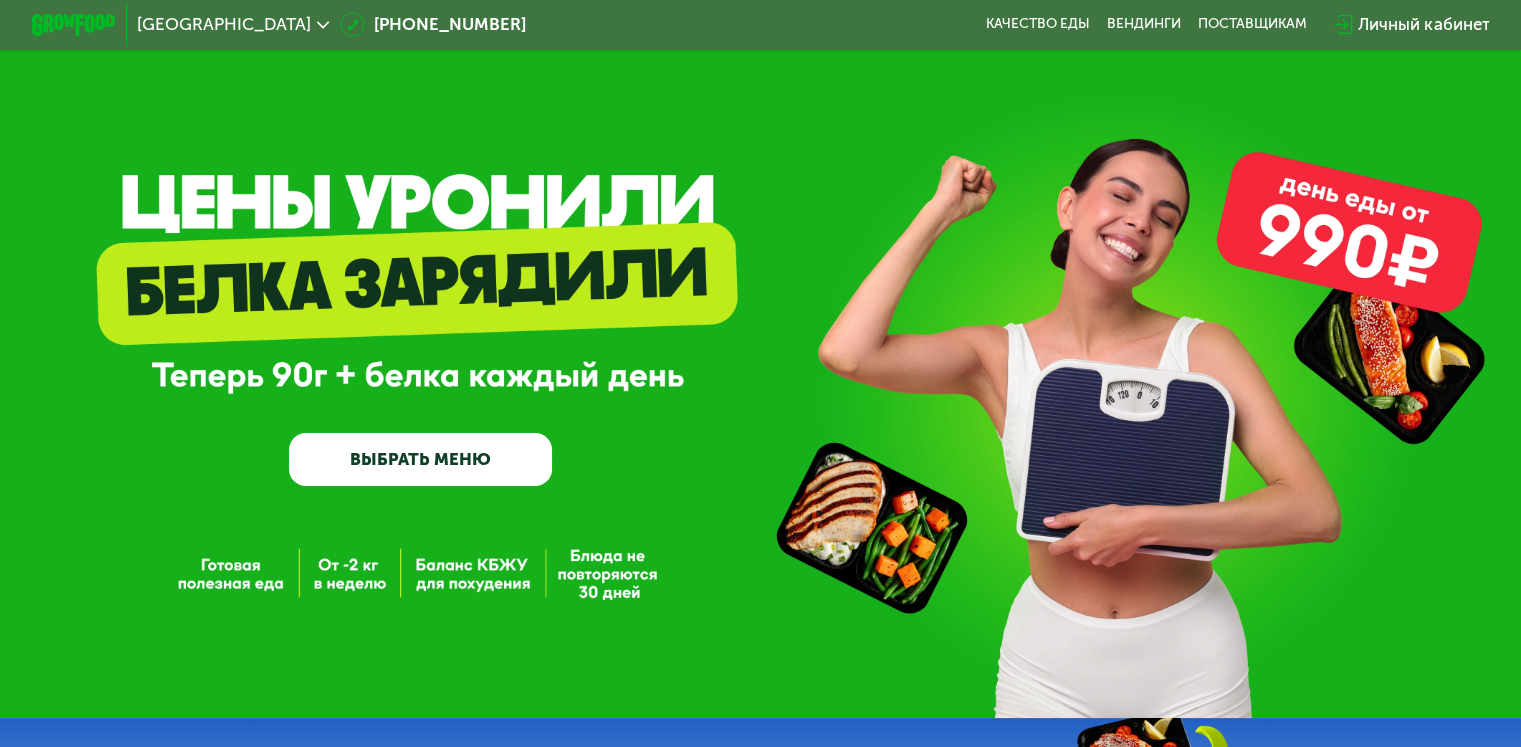 click on "ВЫБРАТЬ МЕНЮ" at bounding box center (420, 459) 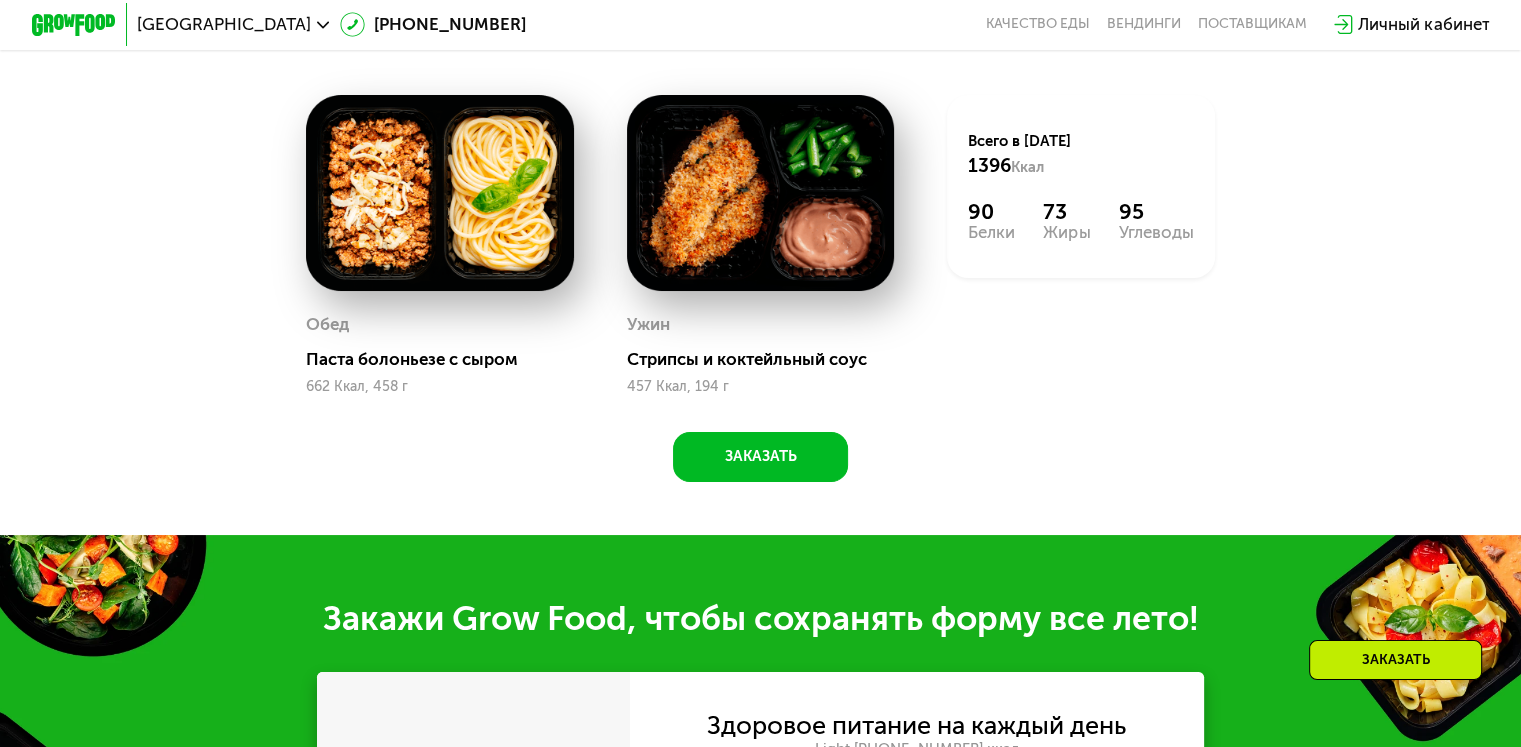 scroll, scrollTop: 1700, scrollLeft: 0, axis: vertical 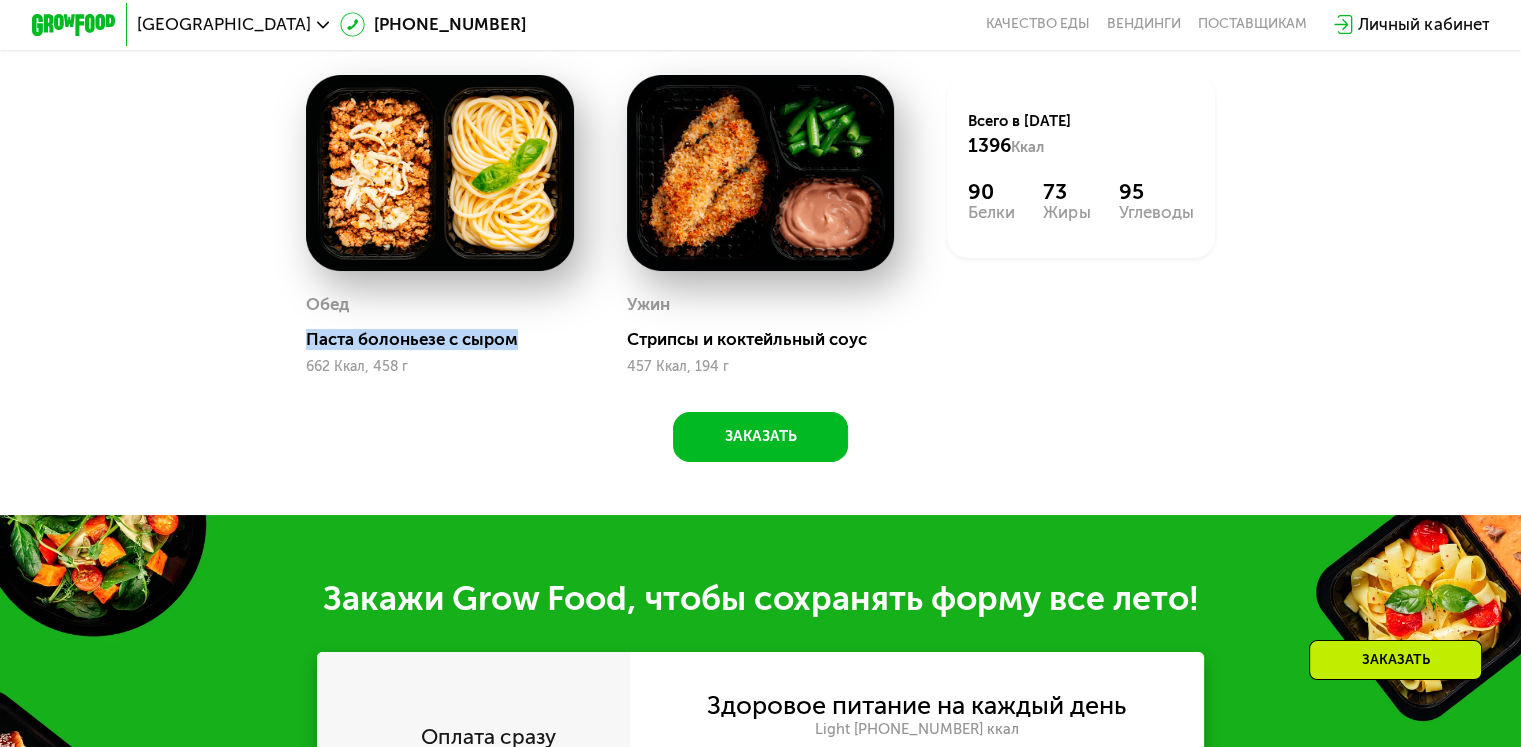 drag, startPoint x: 519, startPoint y: 354, endPoint x: 307, endPoint y: 345, distance: 212.19095 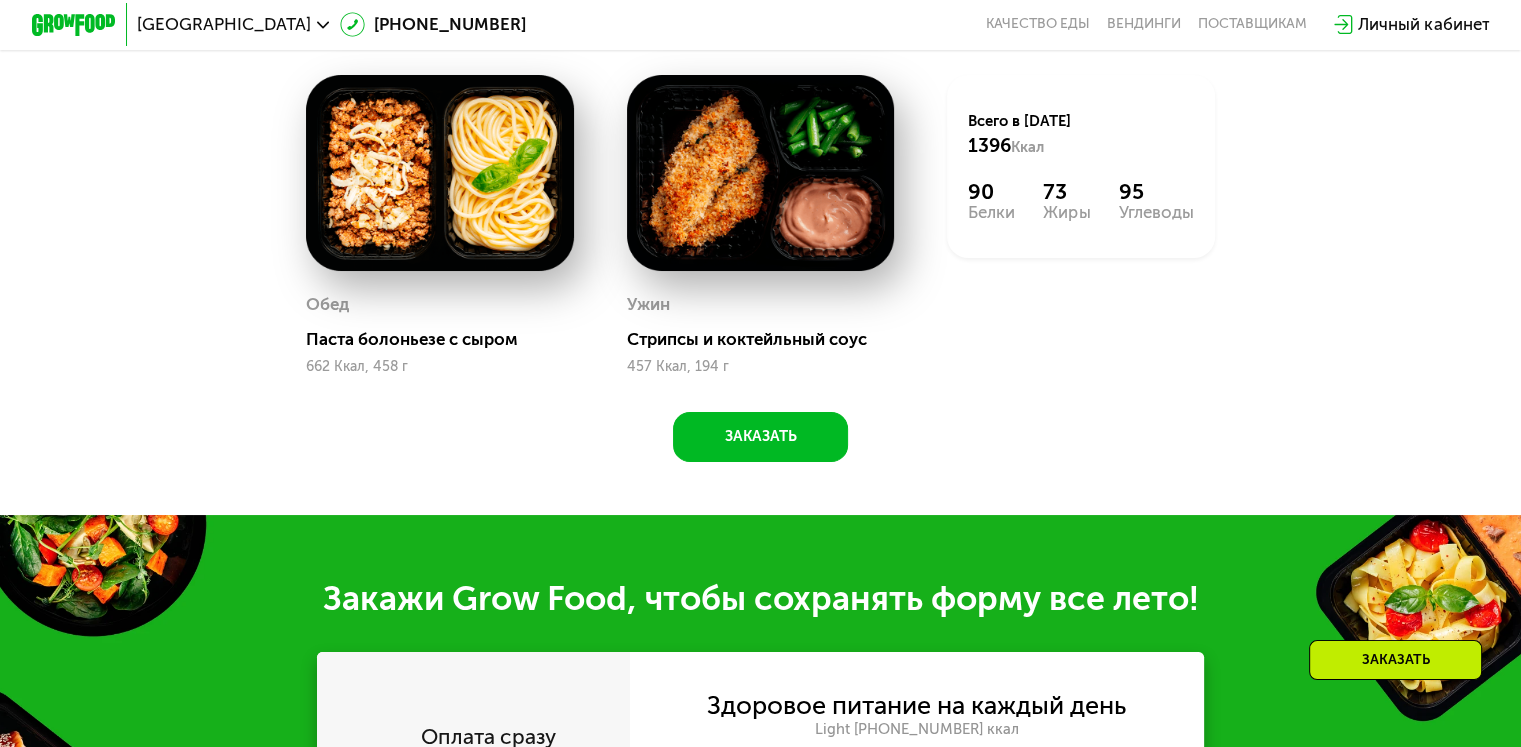 click on "Всего в [DATE] 1396 Ккал 90  Белки  73  Жиры  95  Углеводы" 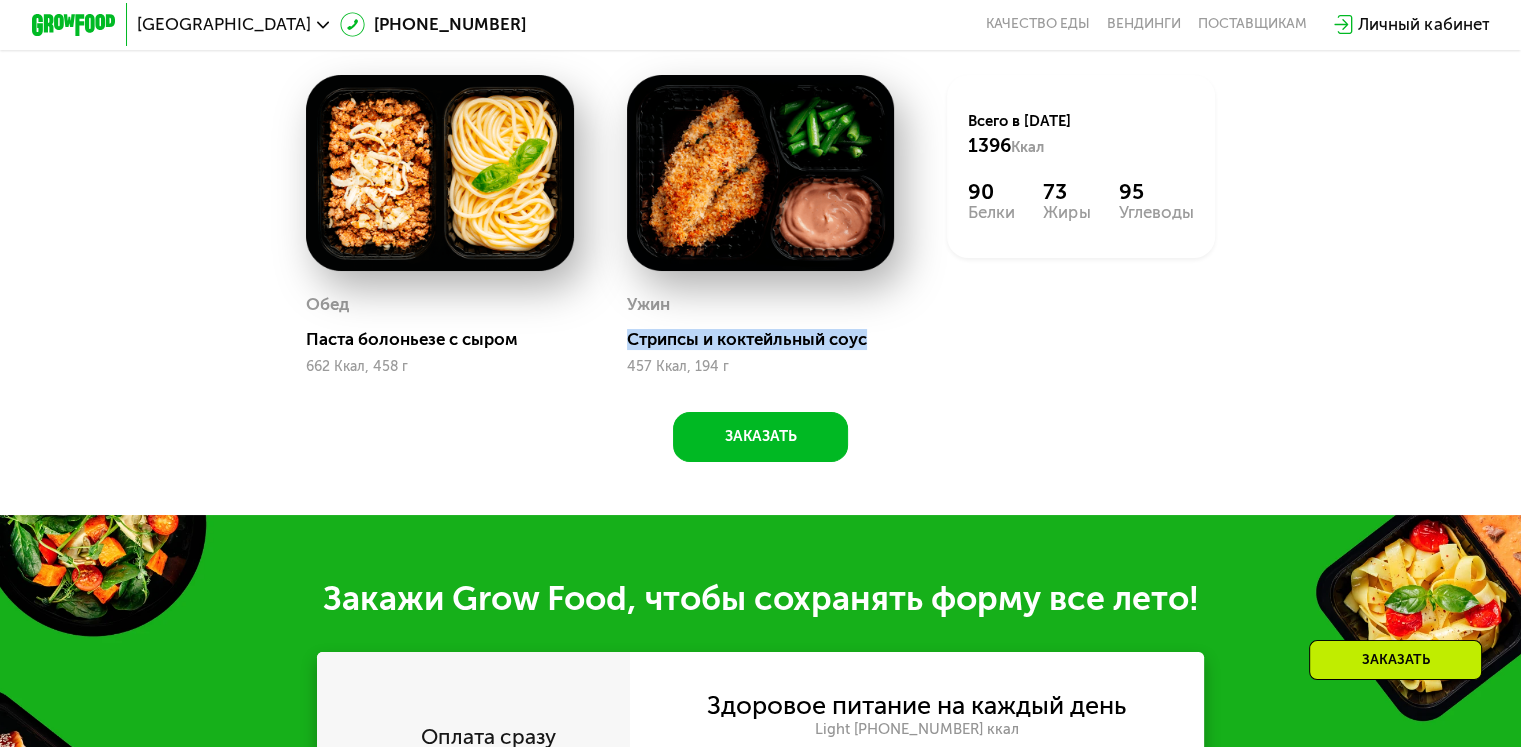drag, startPoint x: 890, startPoint y: 359, endPoint x: 620, endPoint y: 364, distance: 270.0463 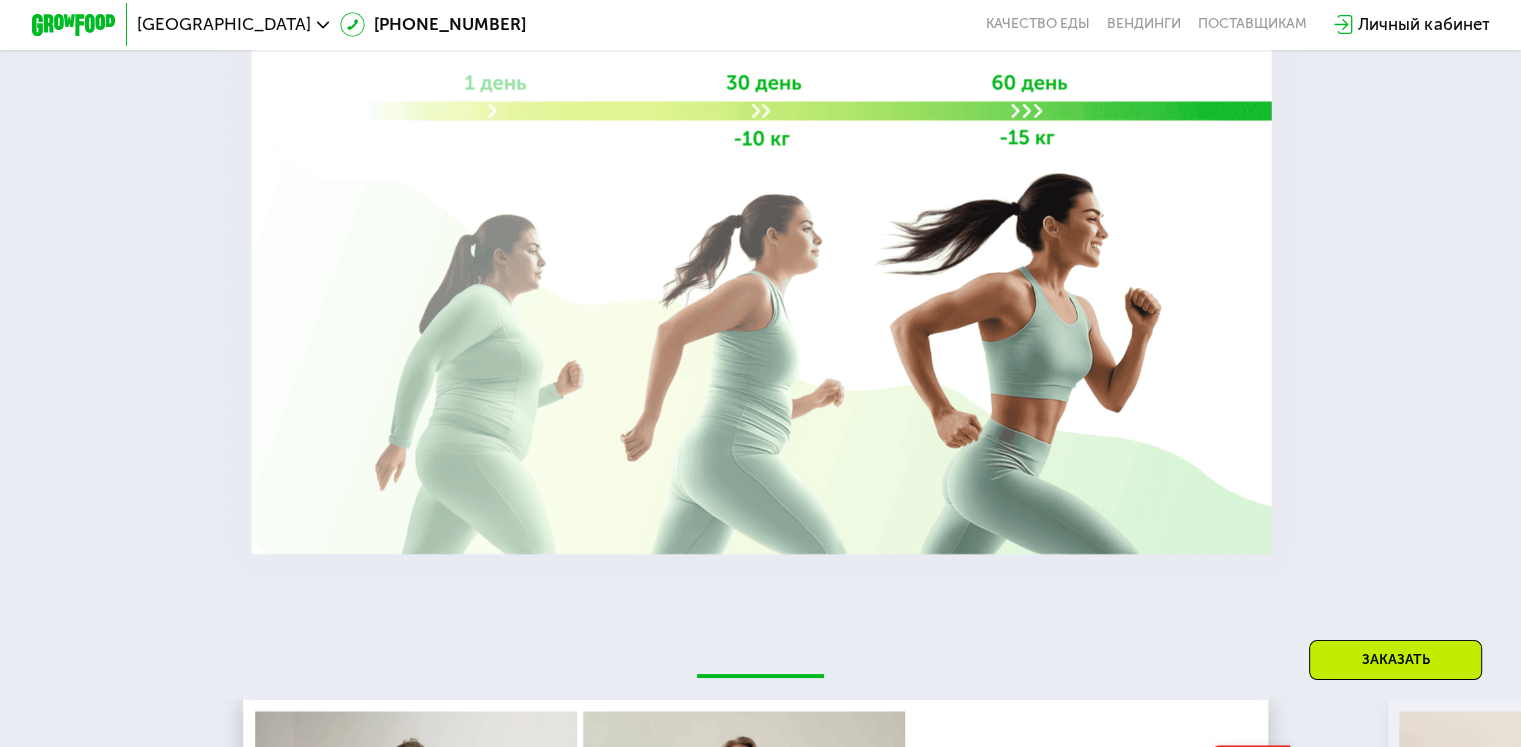 scroll, scrollTop: 3100, scrollLeft: 0, axis: vertical 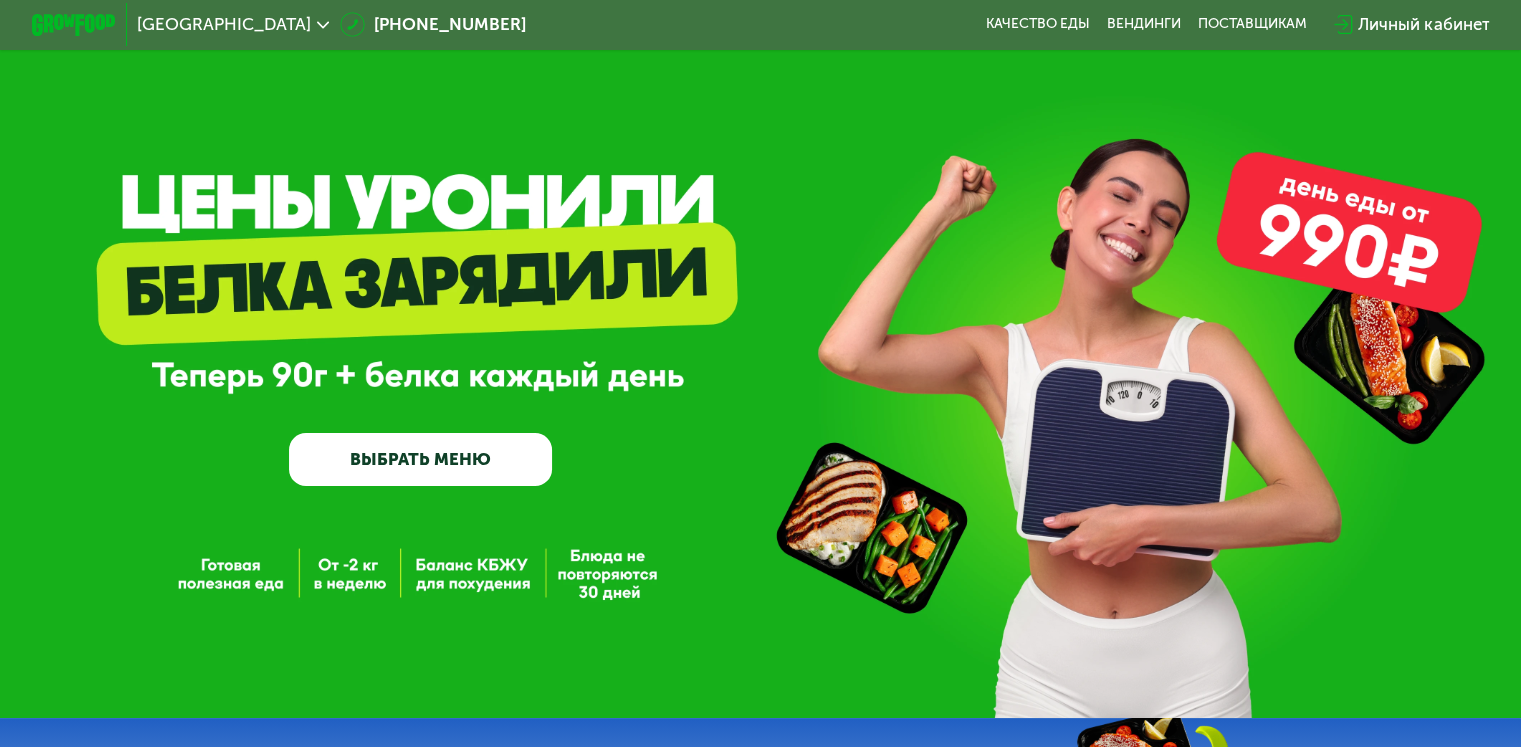click on "ВЫБРАТЬ МЕНЮ" at bounding box center (420, 459) 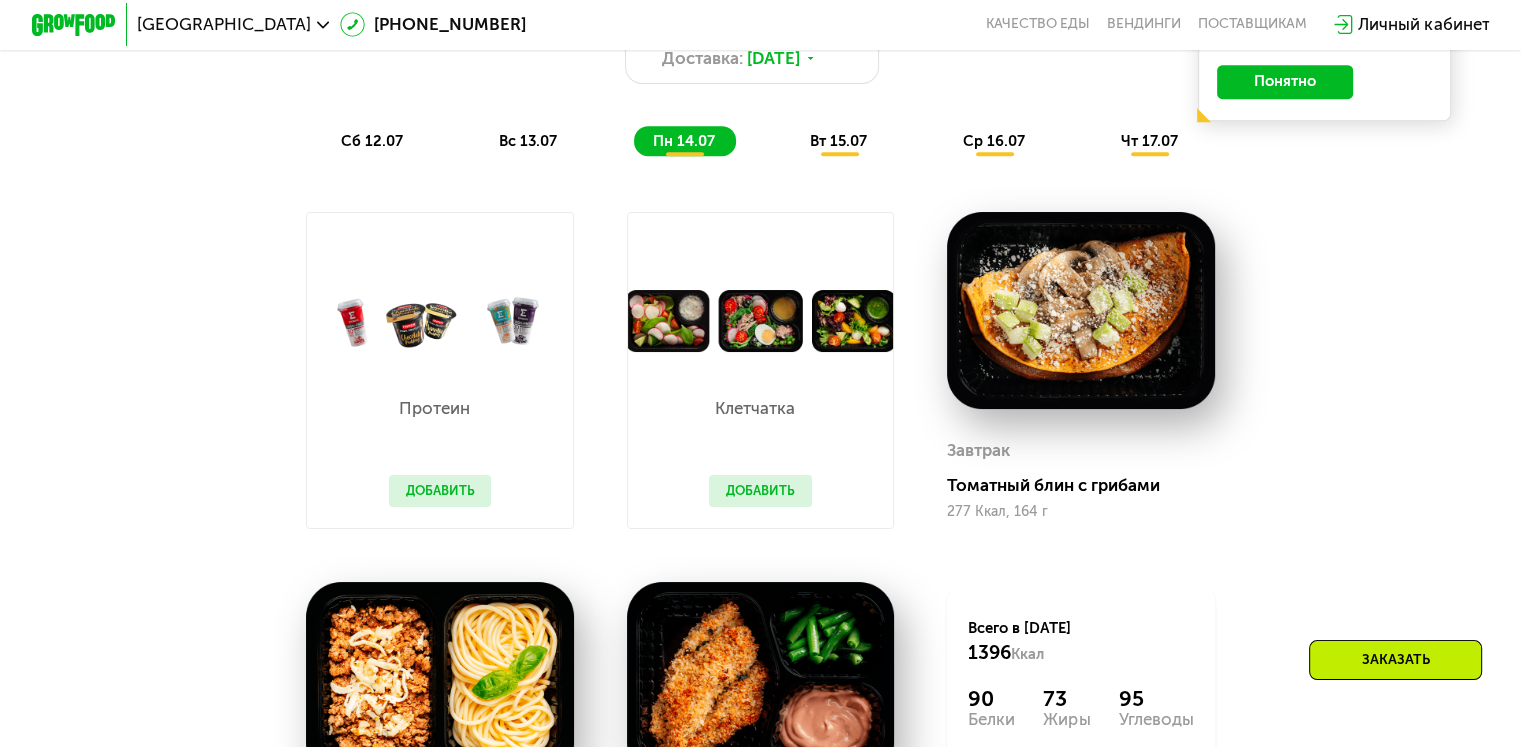 scroll, scrollTop: 1100, scrollLeft: 0, axis: vertical 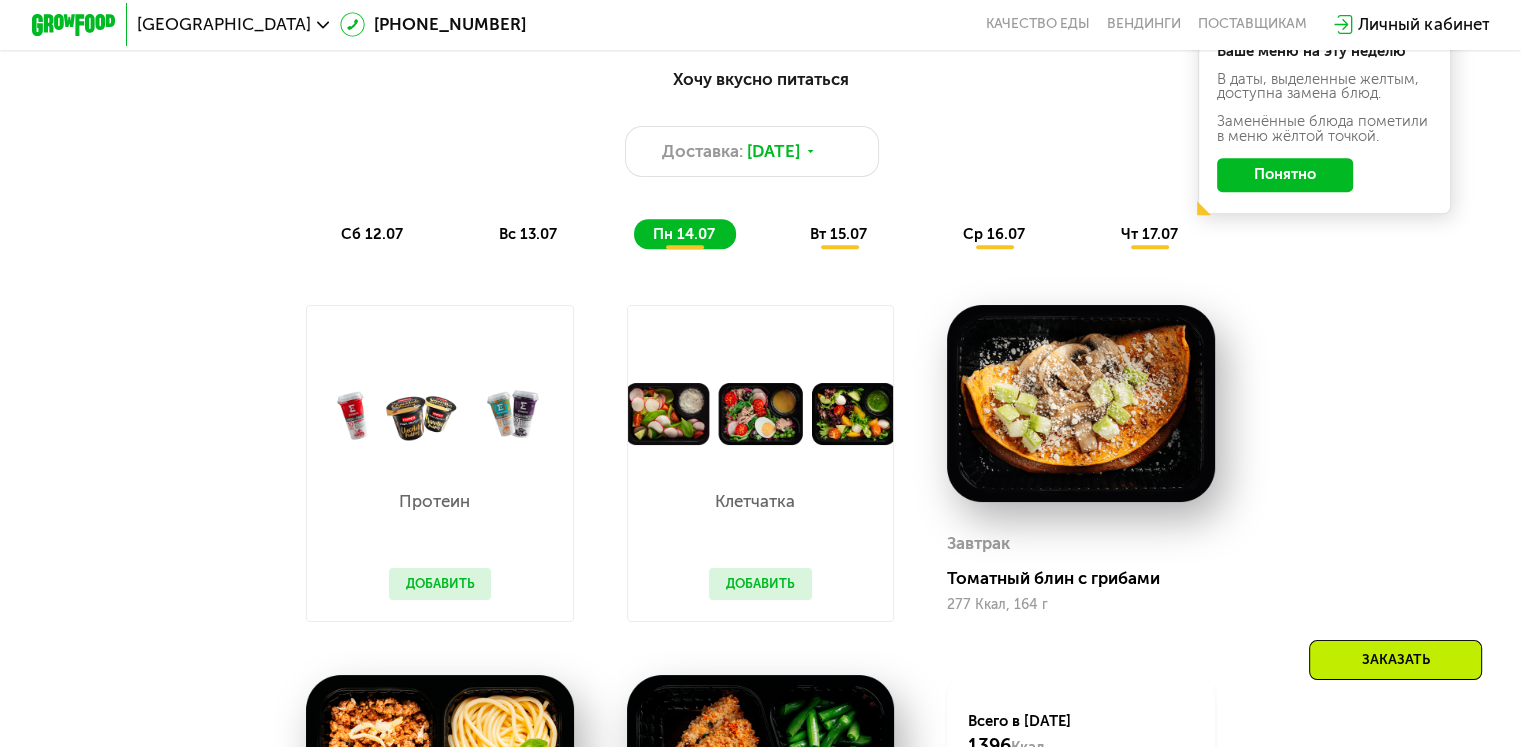 click on "вс 13.07" at bounding box center [528, 234] 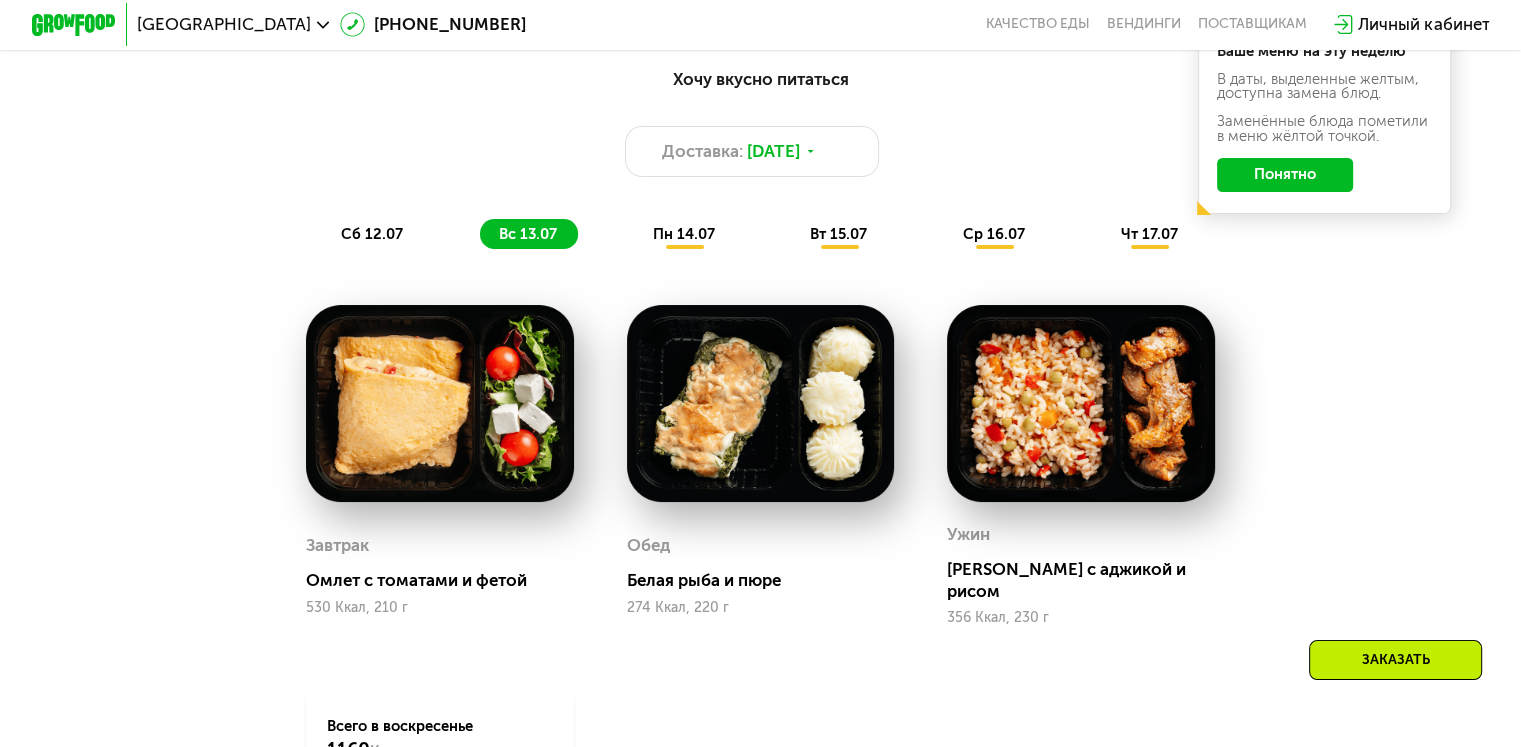 click on "сб 12.07" at bounding box center (372, 234) 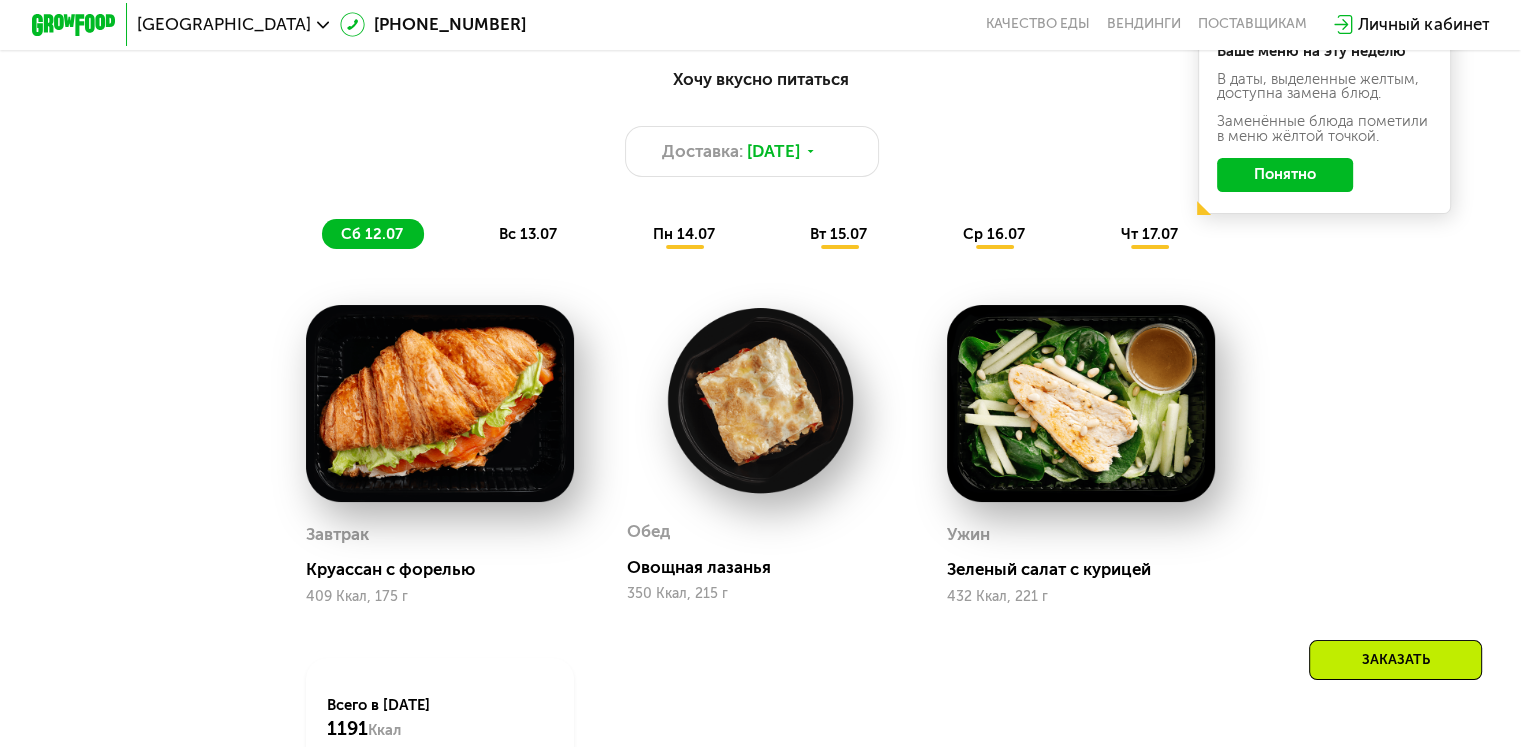 click on "Понятно" 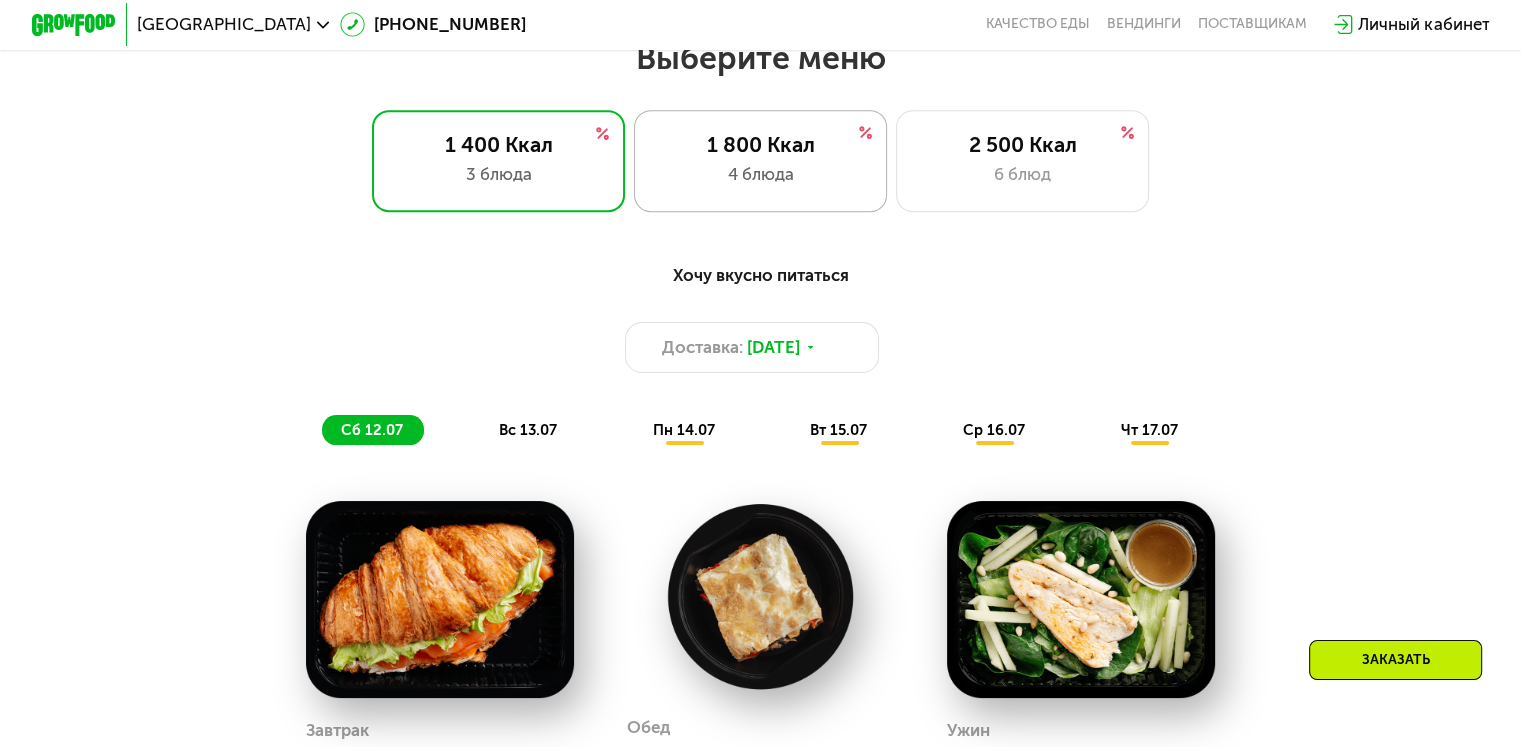 scroll, scrollTop: 900, scrollLeft: 0, axis: vertical 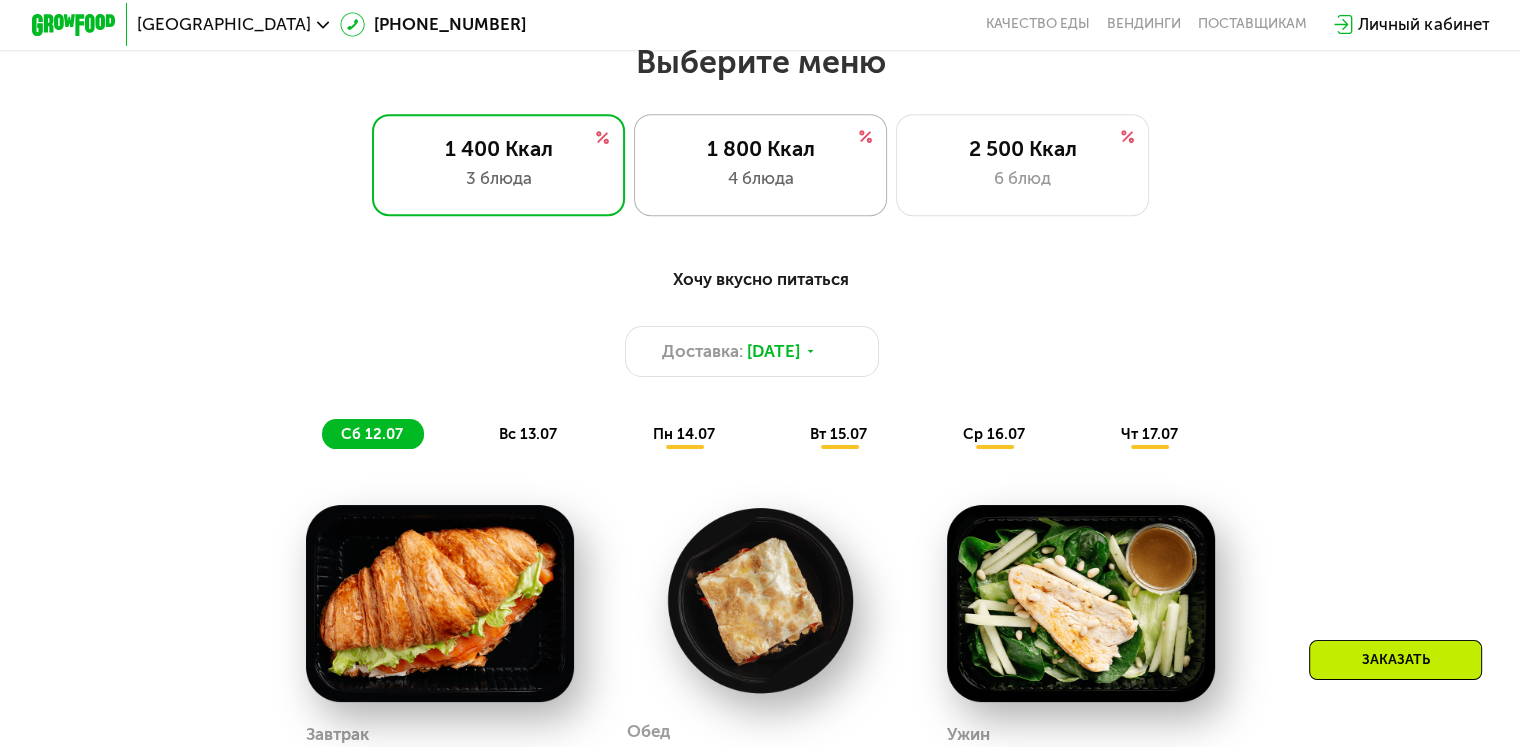 click on "4 блюда" at bounding box center [760, 178] 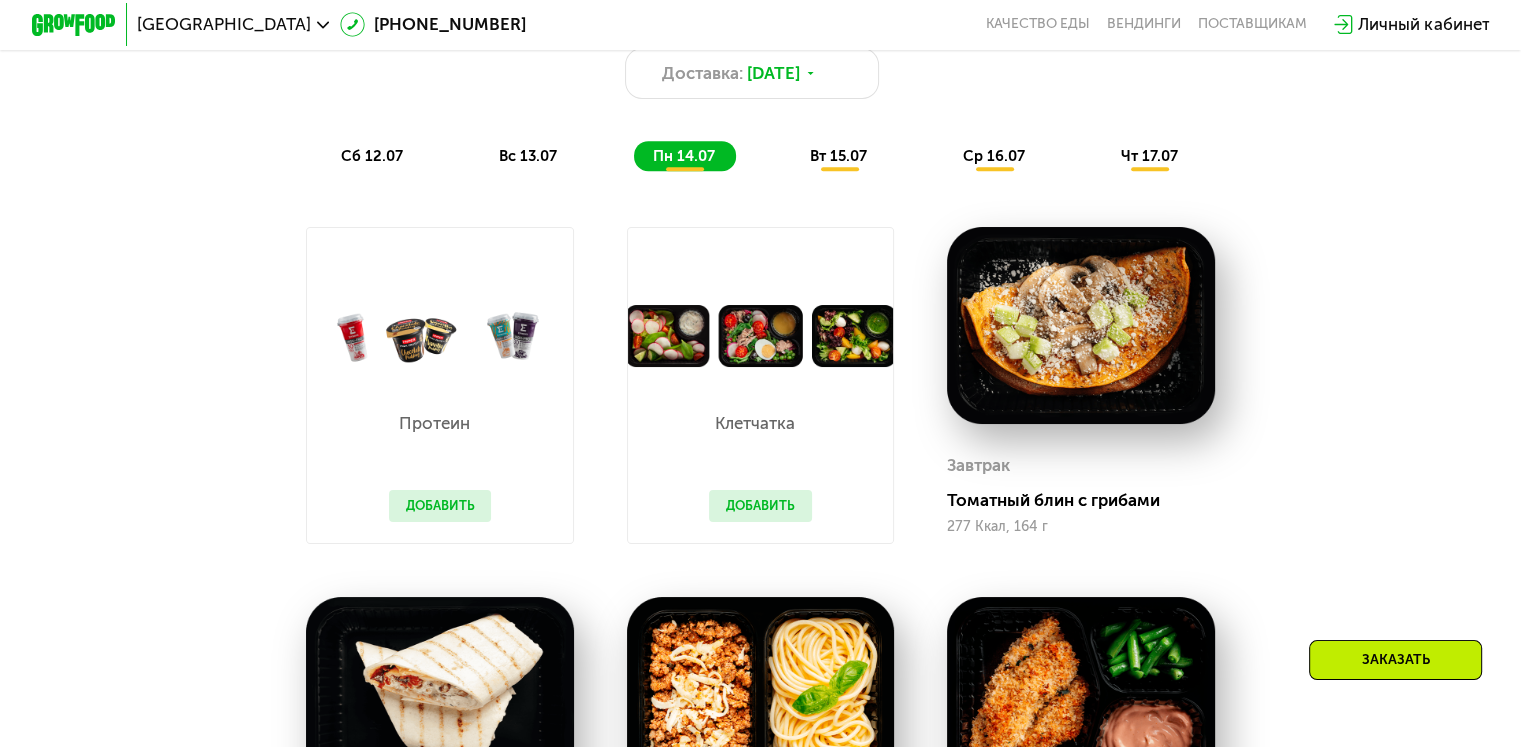 scroll, scrollTop: 1200, scrollLeft: 0, axis: vertical 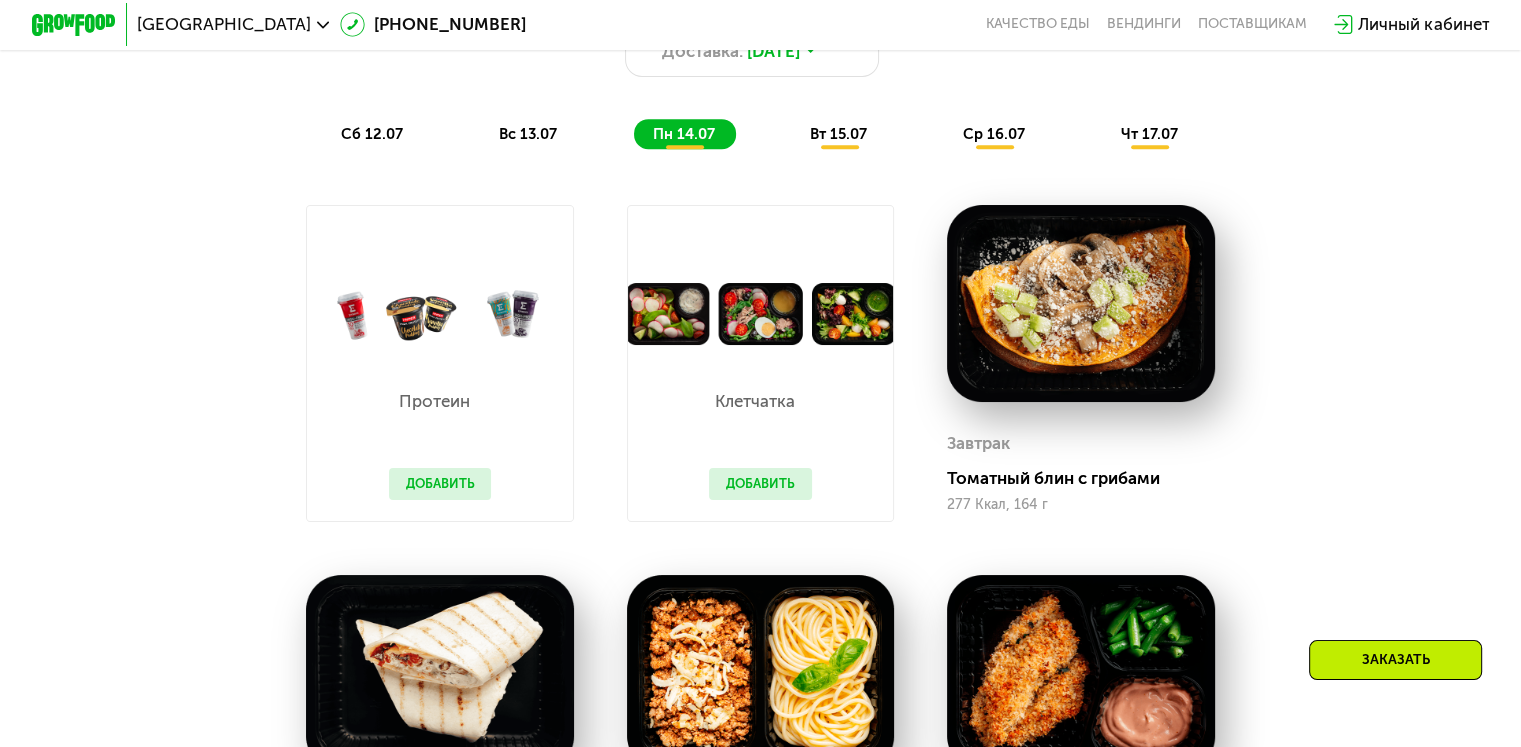 drag, startPoint x: 364, startPoint y: 139, endPoint x: 460, endPoint y: 147, distance: 96.332756 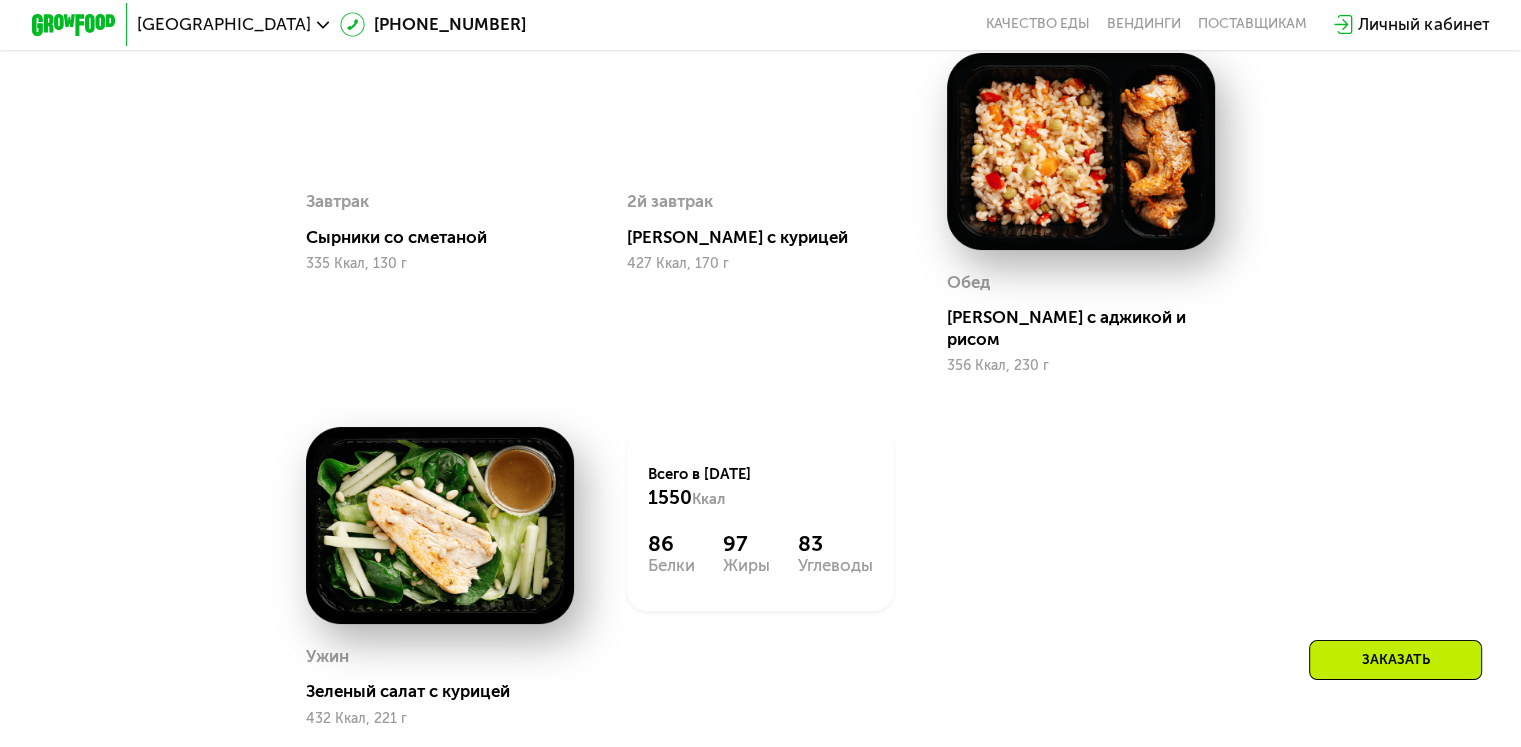 scroll, scrollTop: 1400, scrollLeft: 0, axis: vertical 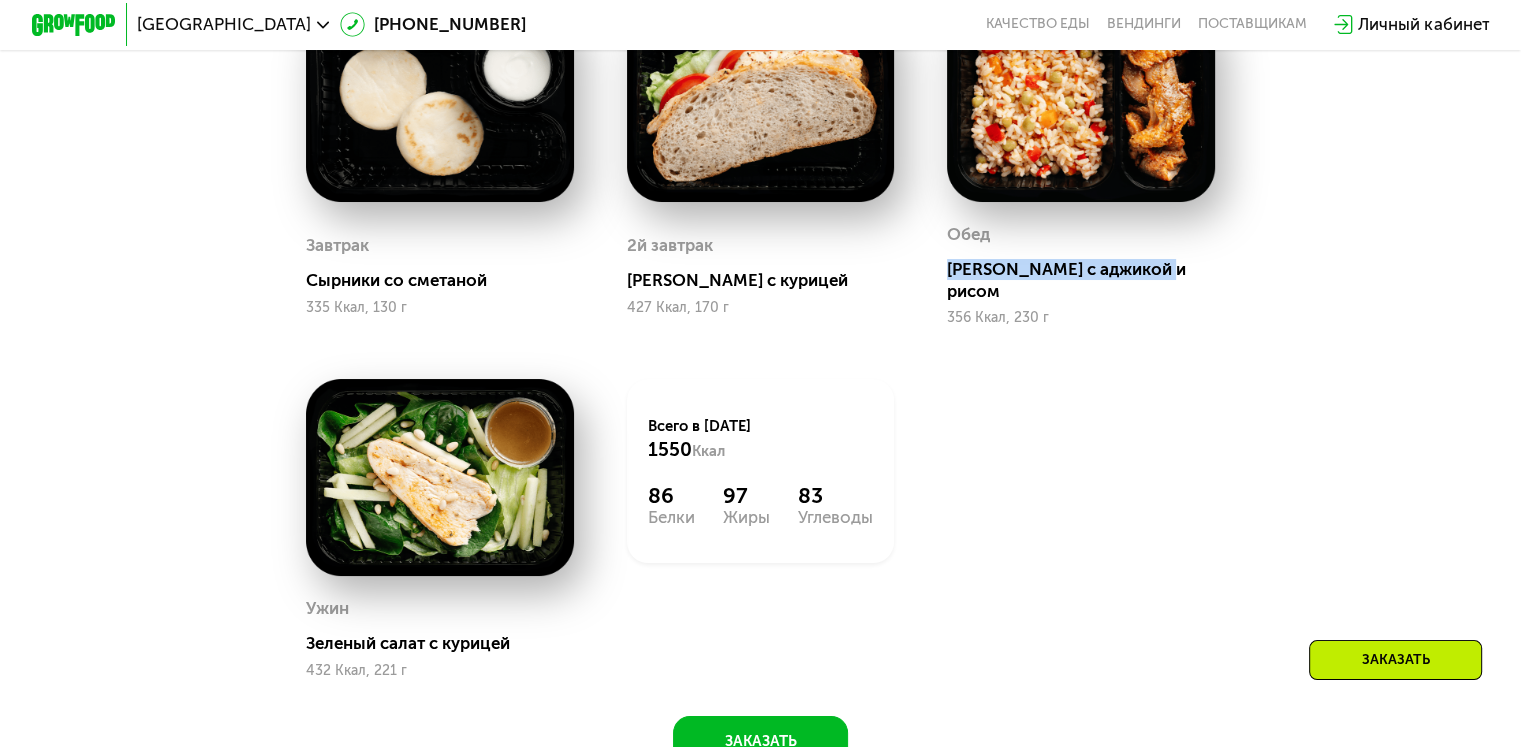 drag, startPoint x: 1182, startPoint y: 289, endPoint x: 942, endPoint y: 289, distance: 240 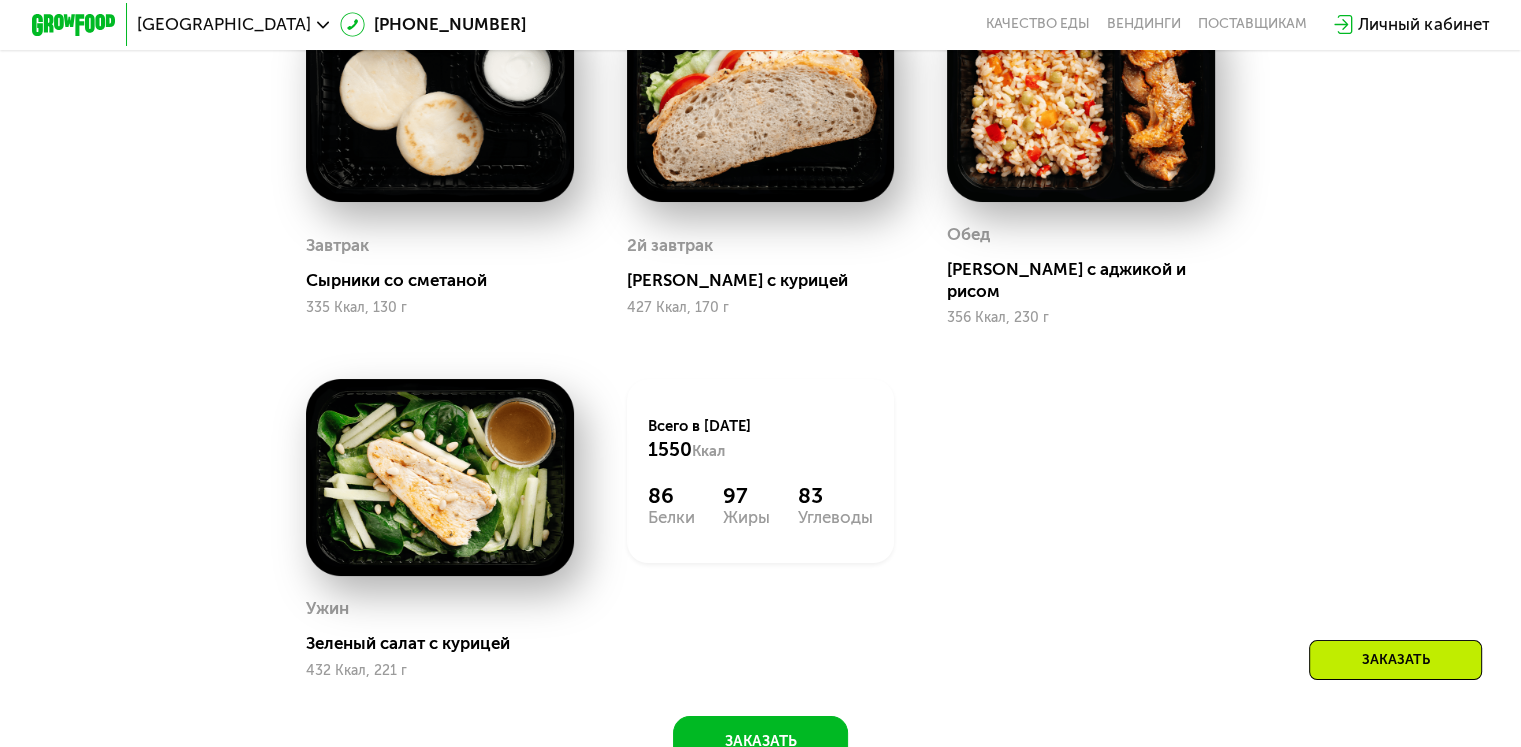 click on "Сбалансированное питание на каждый день Доставка: [DATE] сб 12.07 вс 13.07 пн 14.07 вт 15.07 ср 16.07 чт 17.07 Завтрак Сырники со сметаной 335 Ккал, 130 г 2й завтрак Сэндвич с курицей  427 Ккал, 170 г Обед Курица с аджикой и рисом 356 Ккал, 230 г Ужин Зеленый салат с курицей 432 Ккал, 221 г  Всего в [DATE] 1550 Ккал 86  Белки  97  Жиры  83  Углеводы  Завтрак Омлет с моцареллой 468 Ккал, 150 г 2й завтрак Блины с форелью и сыром 390 Ккал, 160 г Обед Бефстроганов и овощи гриль 288 Ккал, 250 г Ужин Овощная лазанья  350 Ккал, 215 г  Всего в [DATE] 1496 Ккал 66  Белки  98  Жиры  89  Углеводы  Протеин  Добавить  Клетчатка 1818" at bounding box center [760, 260] 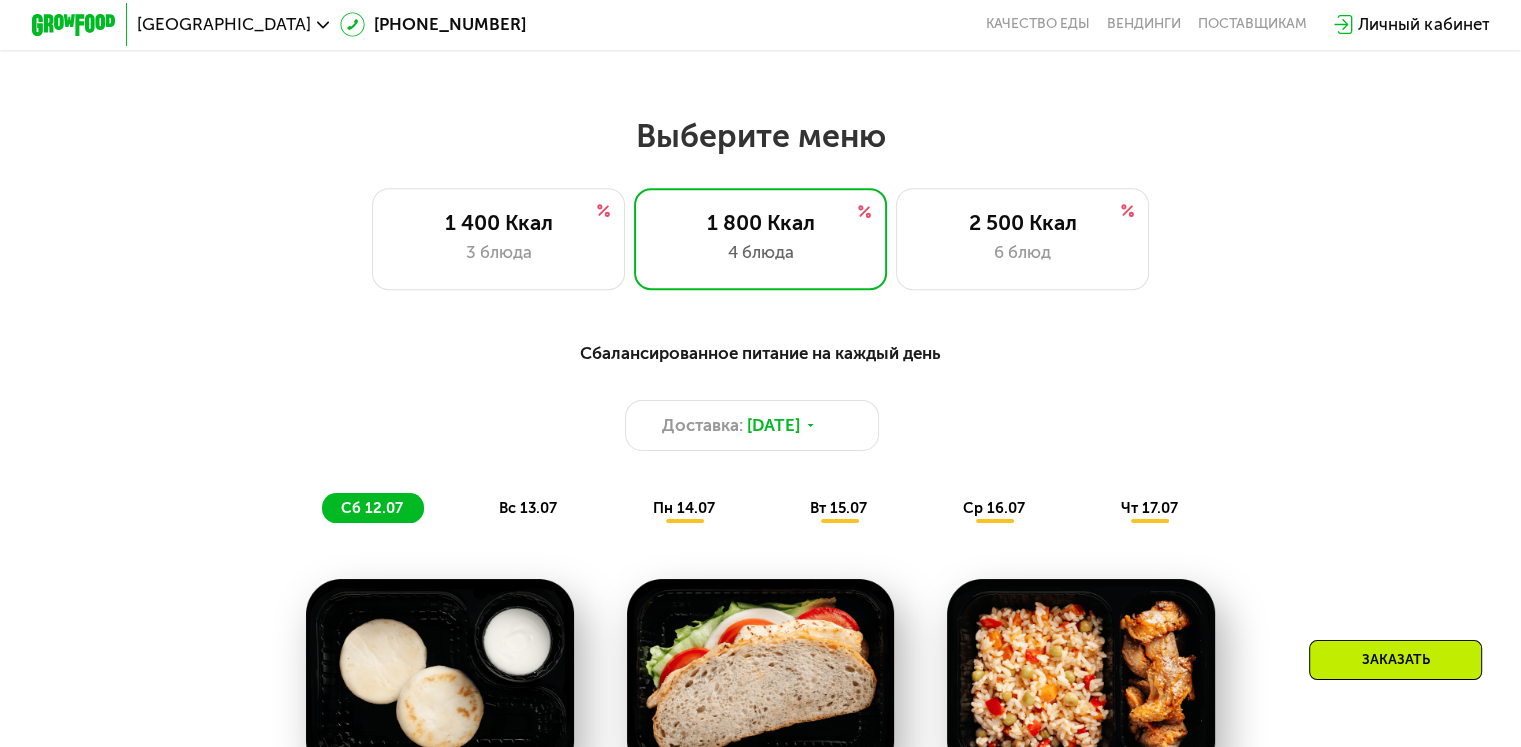scroll, scrollTop: 800, scrollLeft: 0, axis: vertical 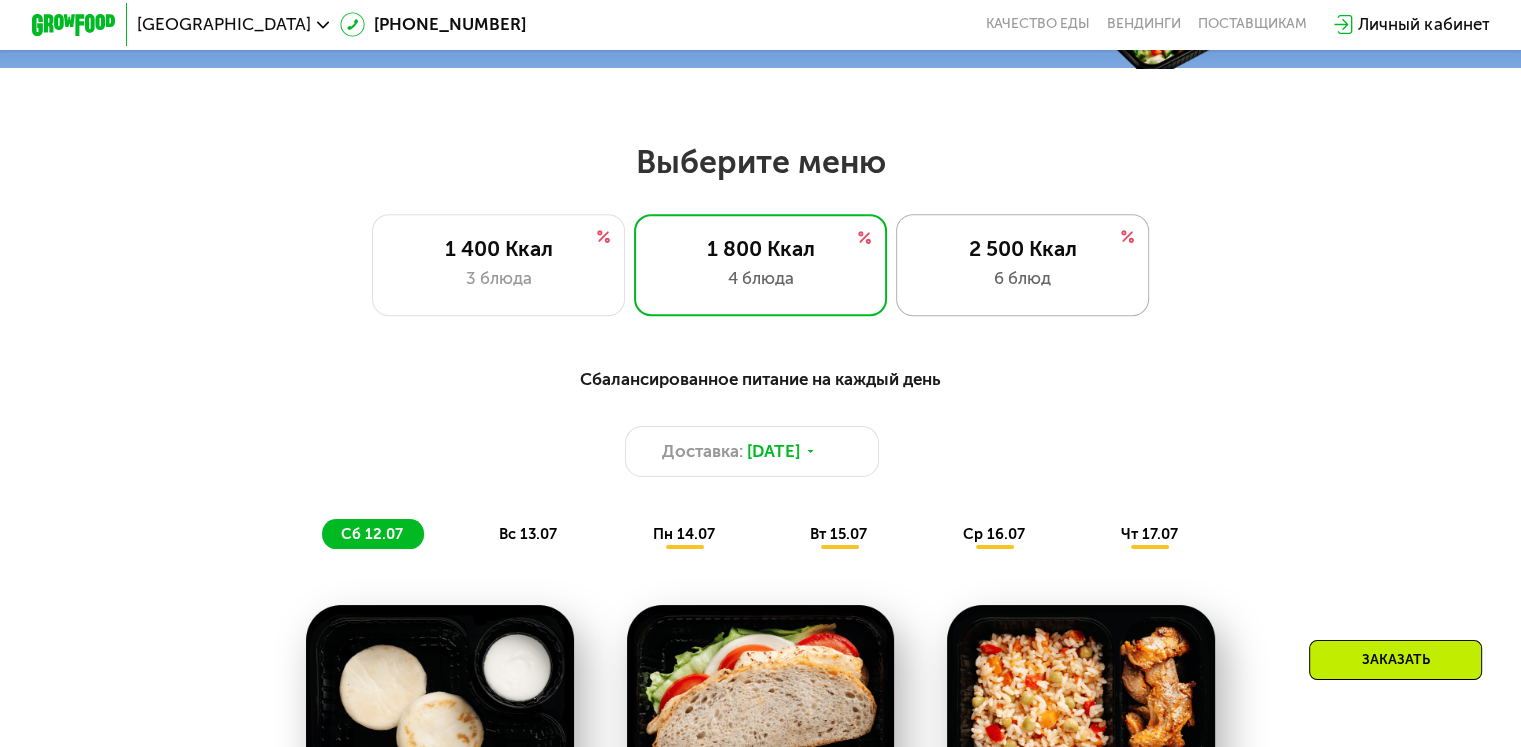 click on "2 500 Ккал" at bounding box center (1022, 248) 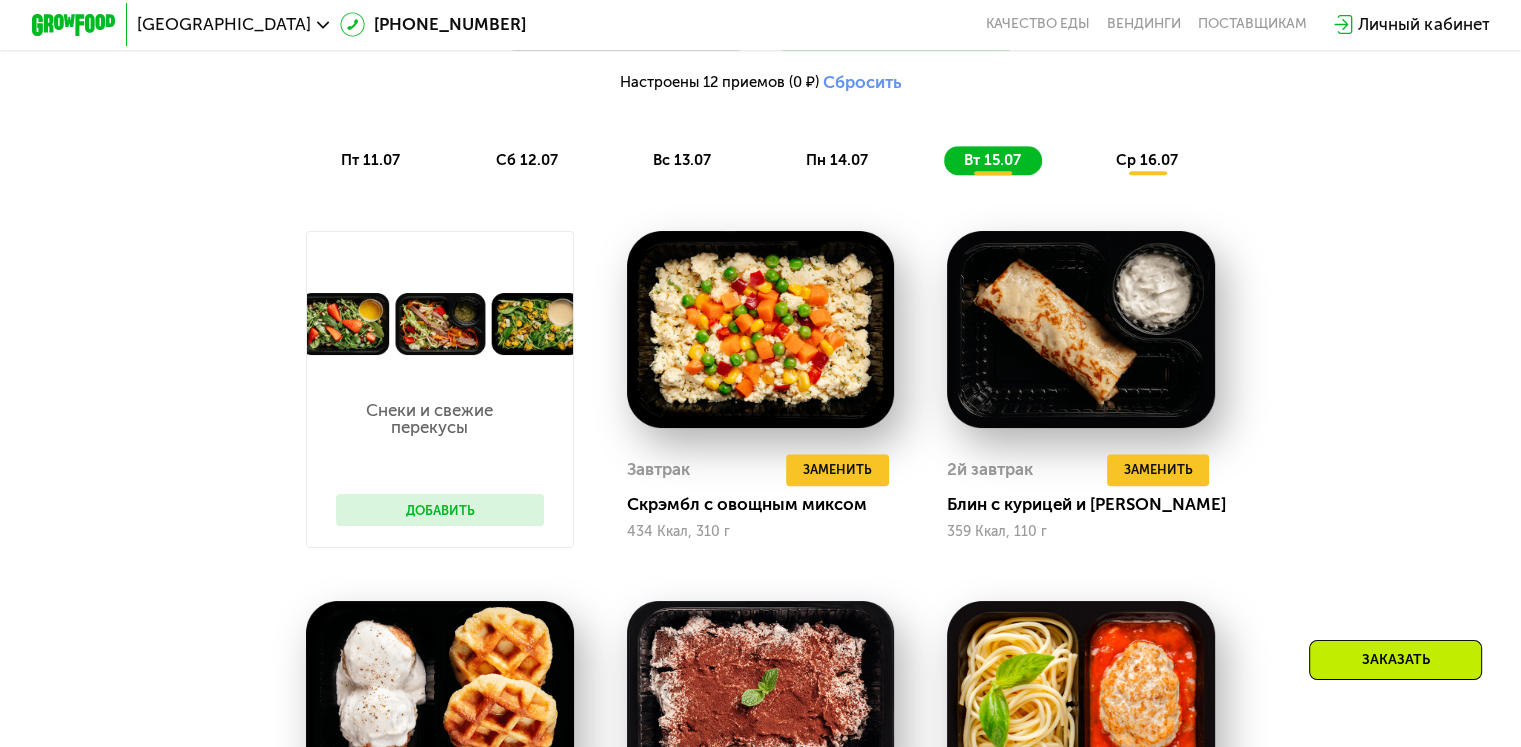 scroll, scrollTop: 1200, scrollLeft: 0, axis: vertical 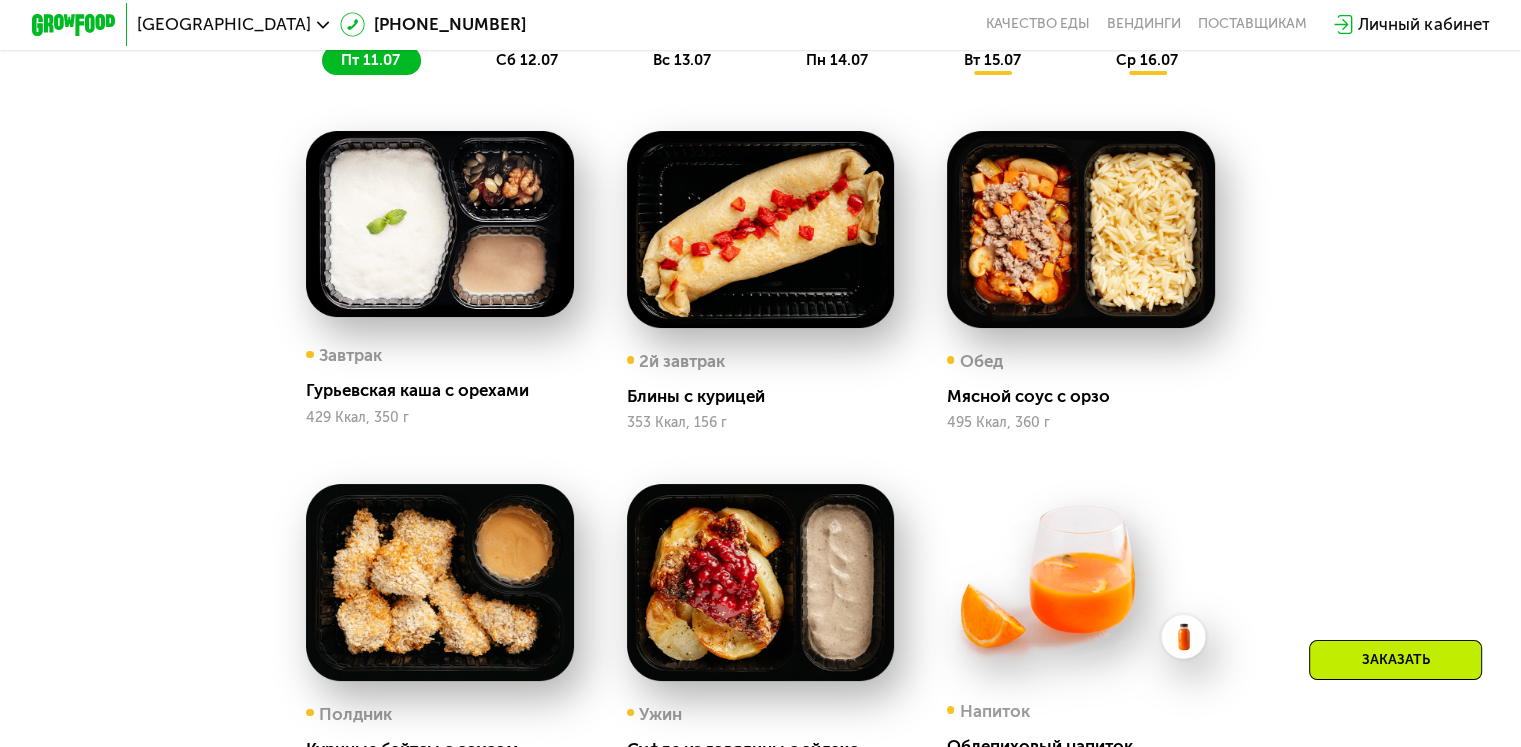 click on "[GEOGRAPHIC_DATA]" 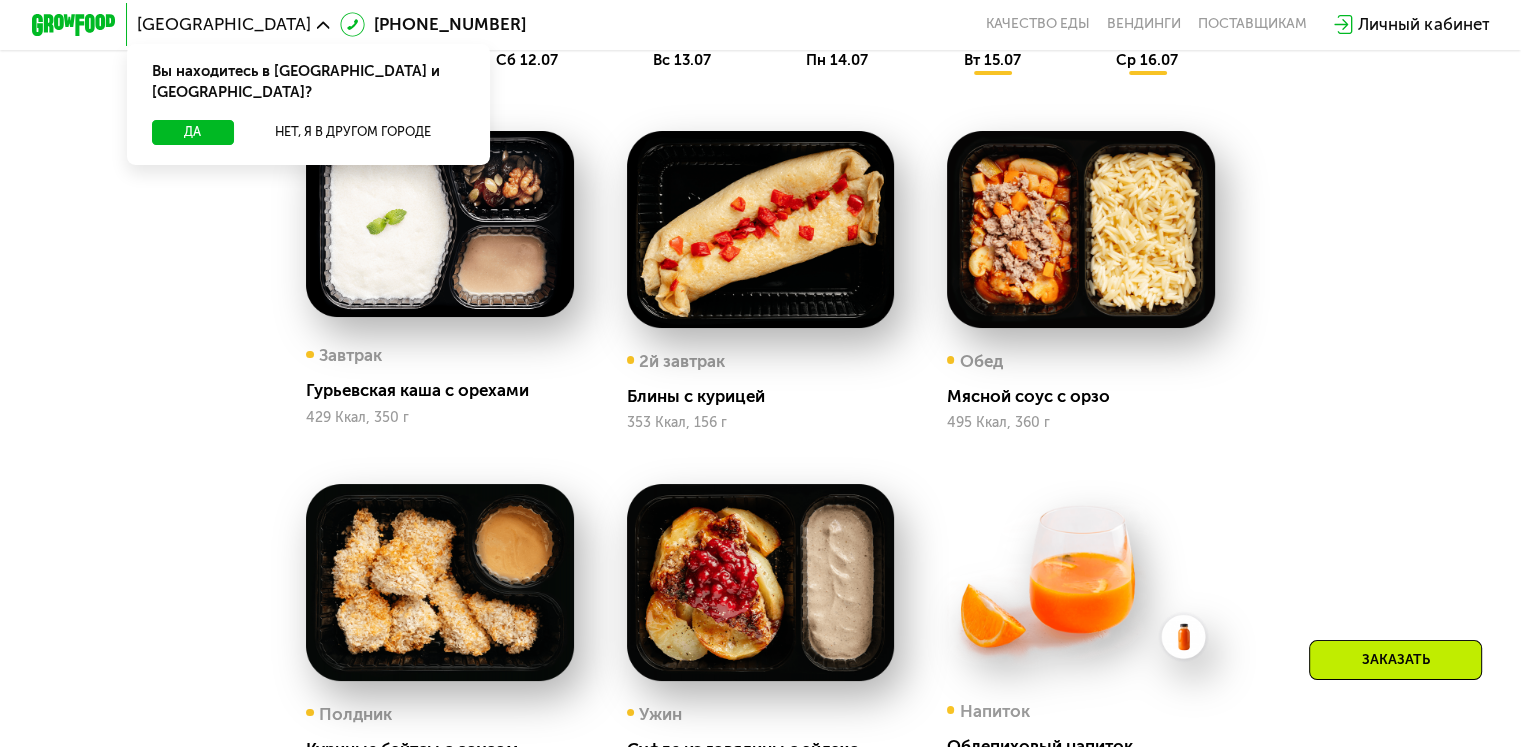 click on "[GEOGRAPHIC_DATA]" 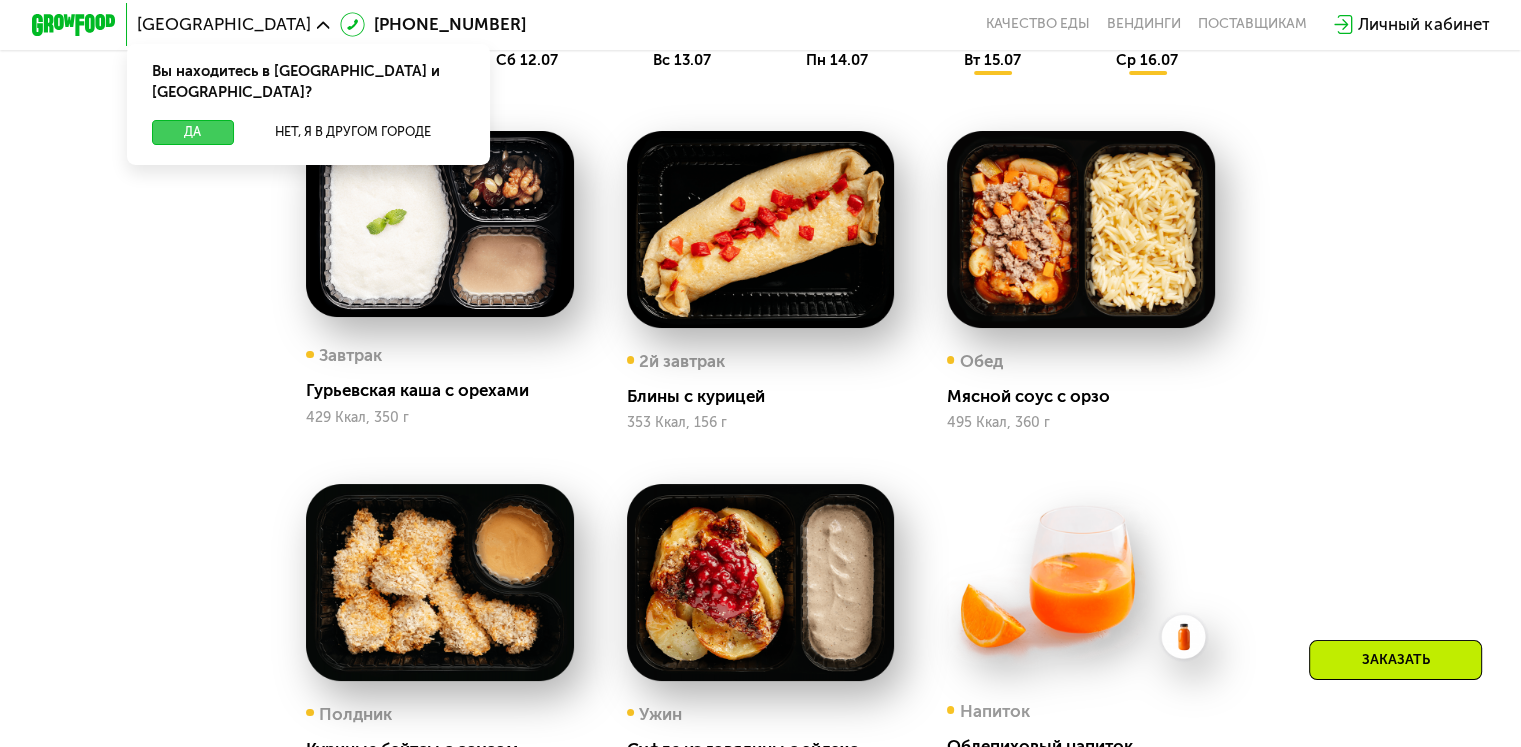 click on "Да" at bounding box center [192, 132] 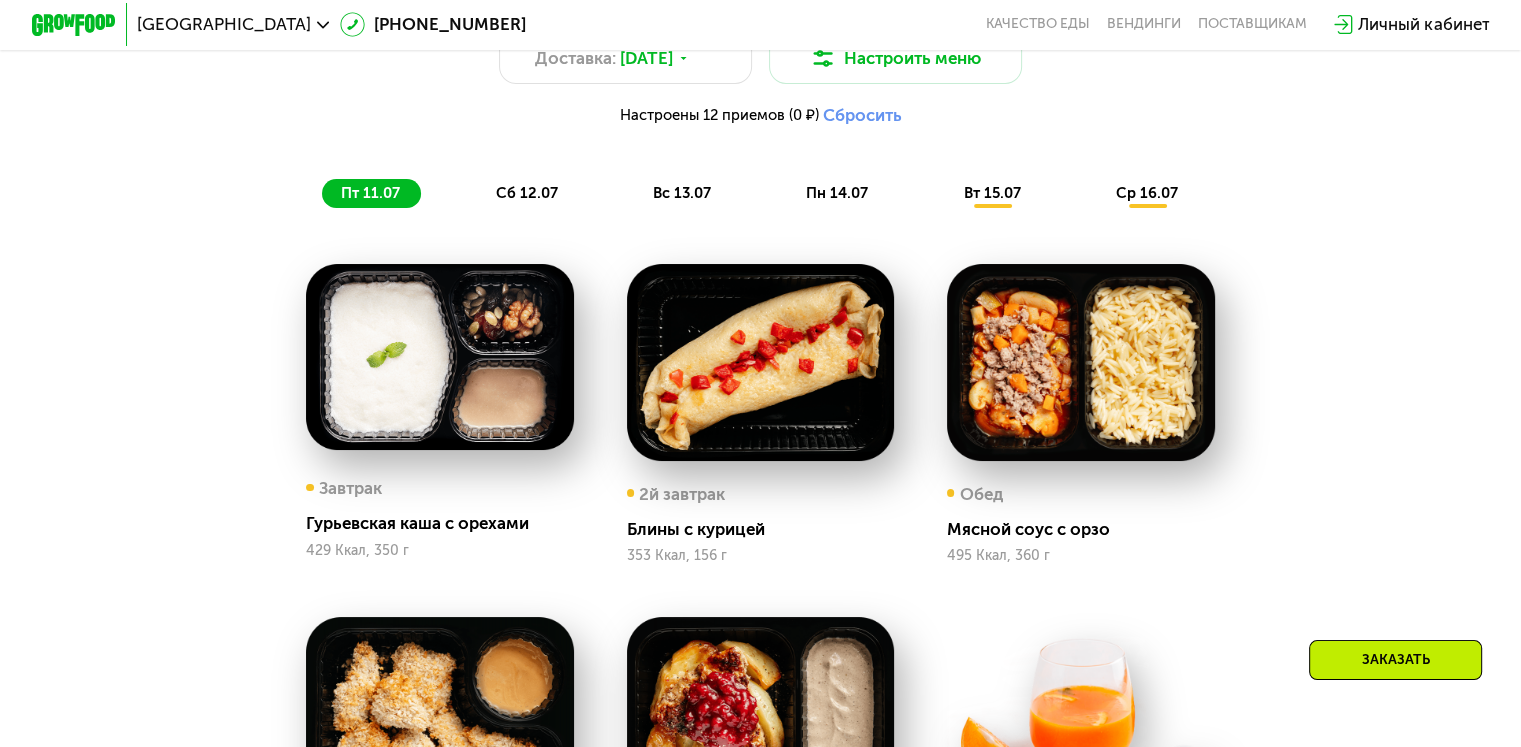 scroll, scrollTop: 1100, scrollLeft: 0, axis: vertical 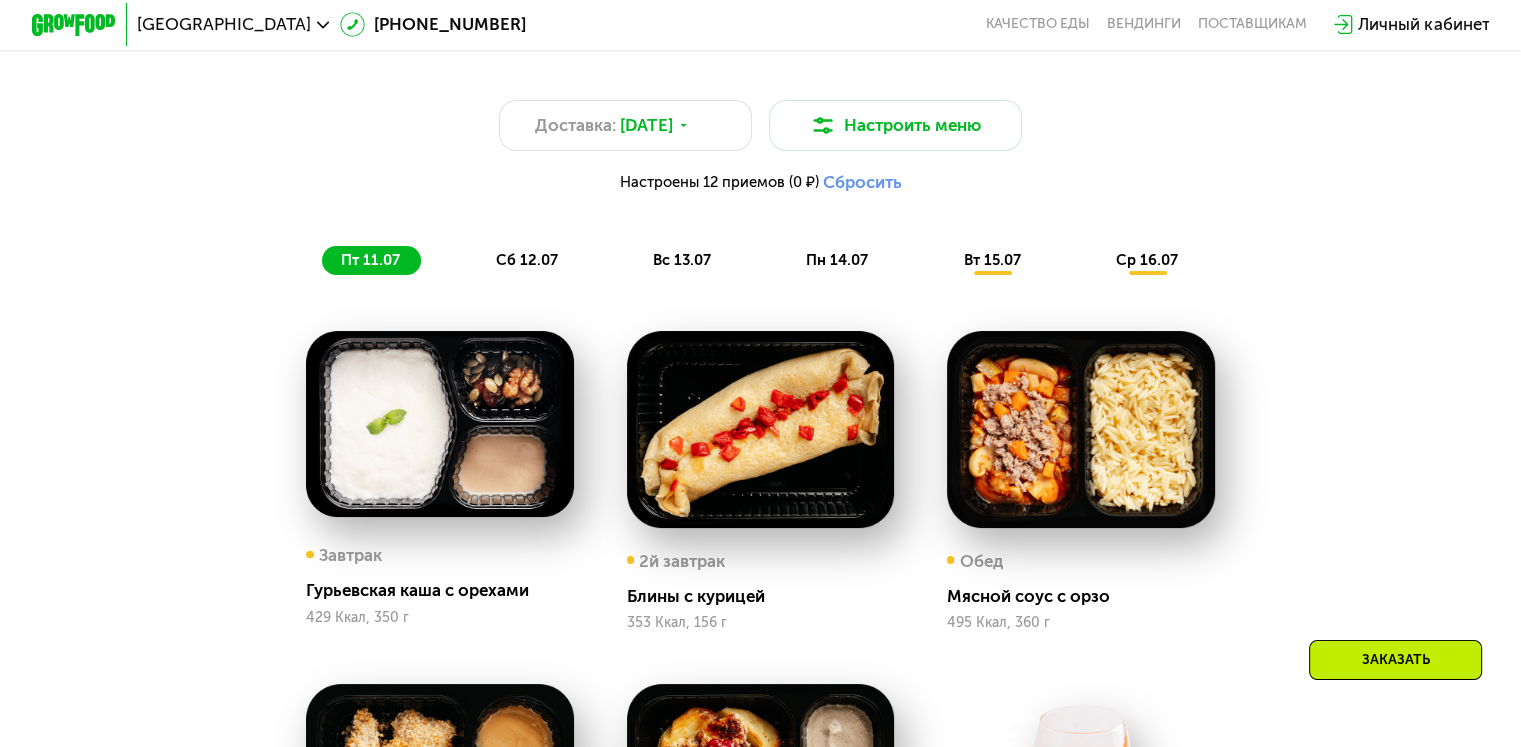 click on "сб 12.07" at bounding box center [526, 260] 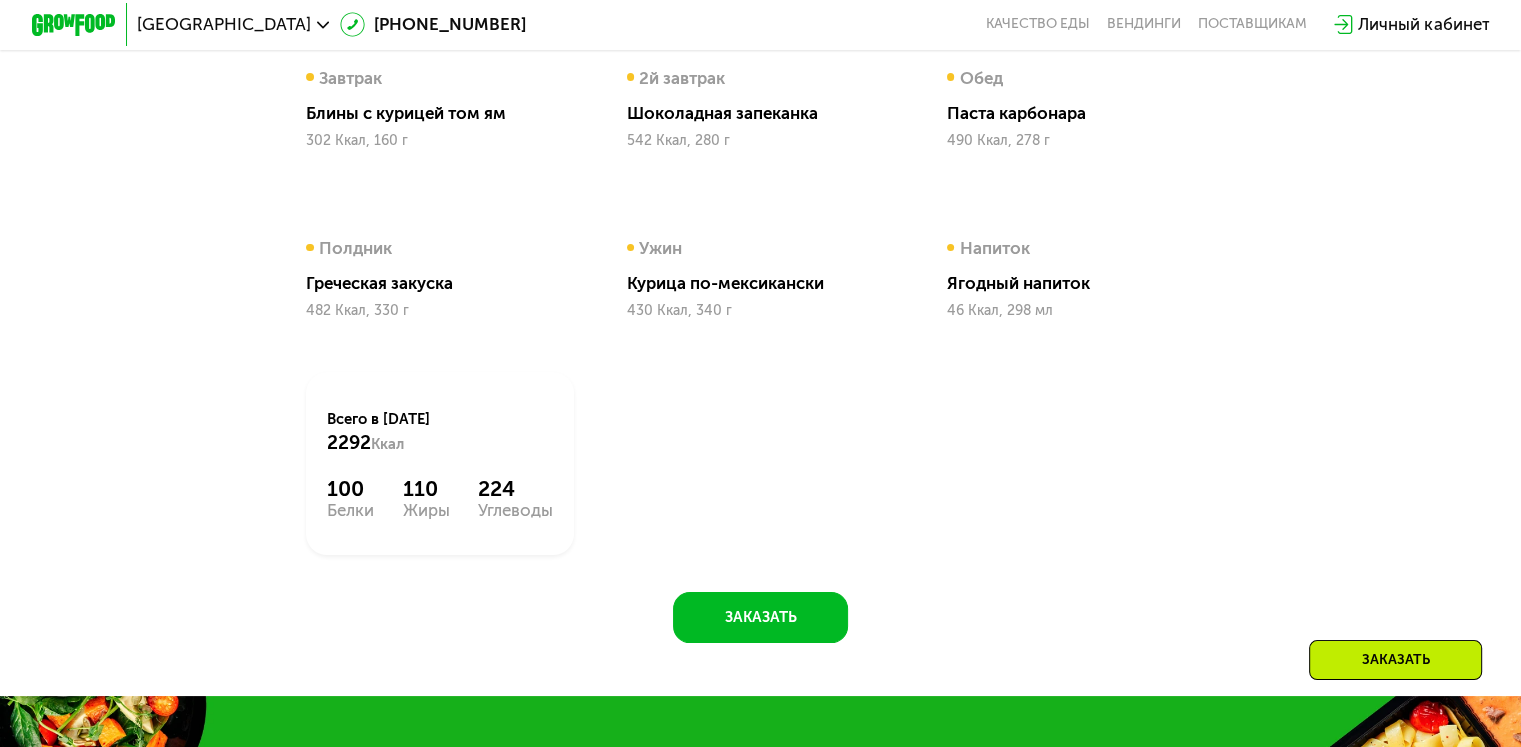 scroll, scrollTop: 1200, scrollLeft: 0, axis: vertical 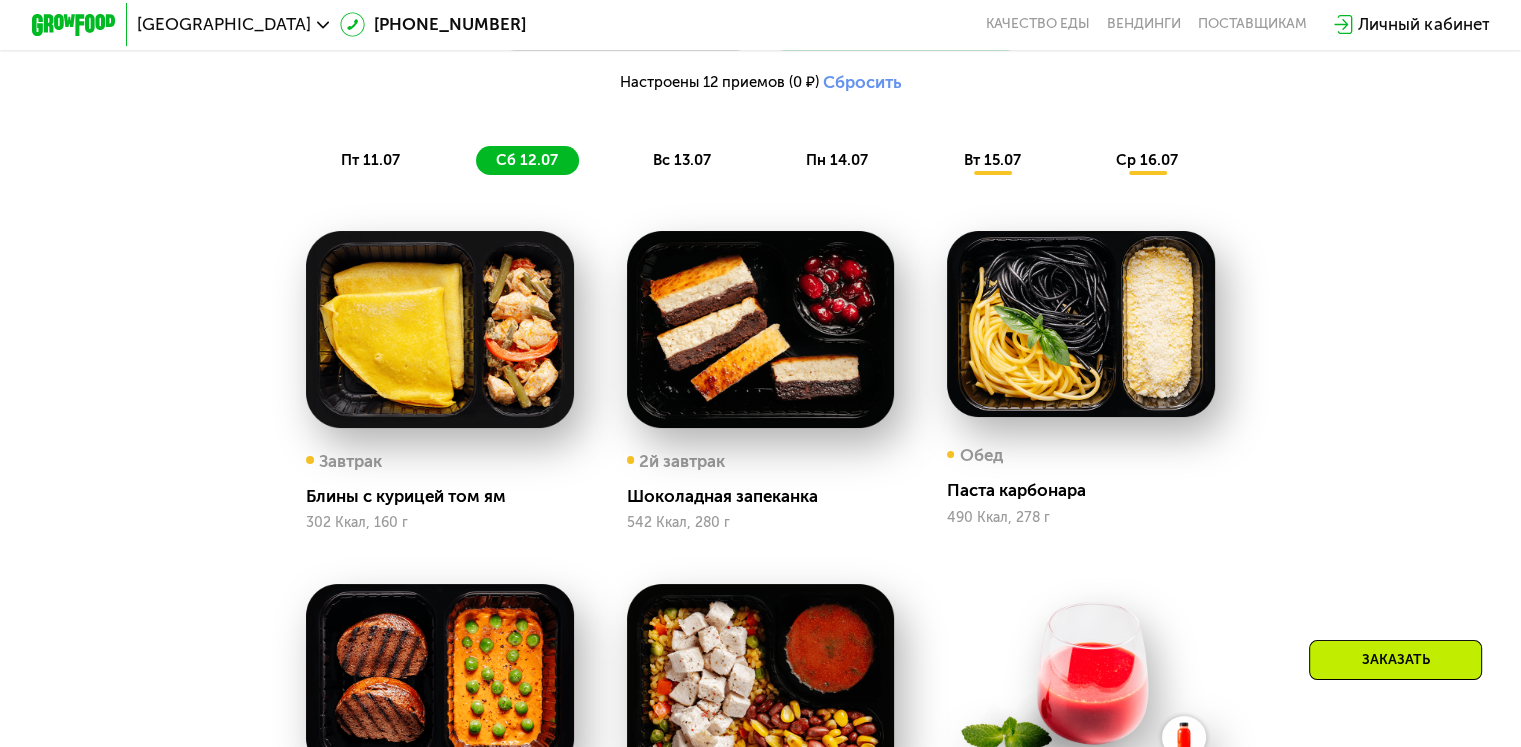 click on "вс 13.07" at bounding box center (682, 160) 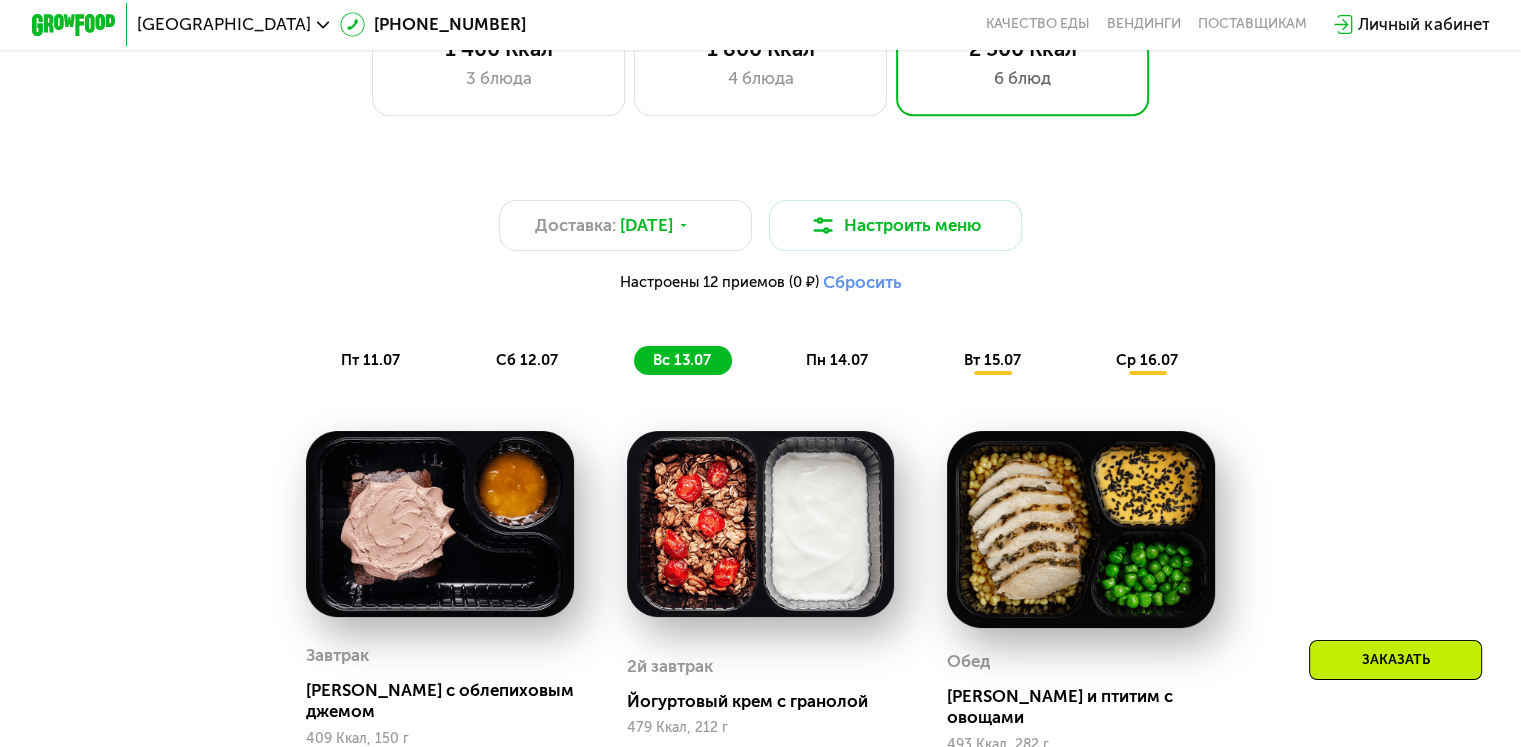 scroll, scrollTop: 1100, scrollLeft: 0, axis: vertical 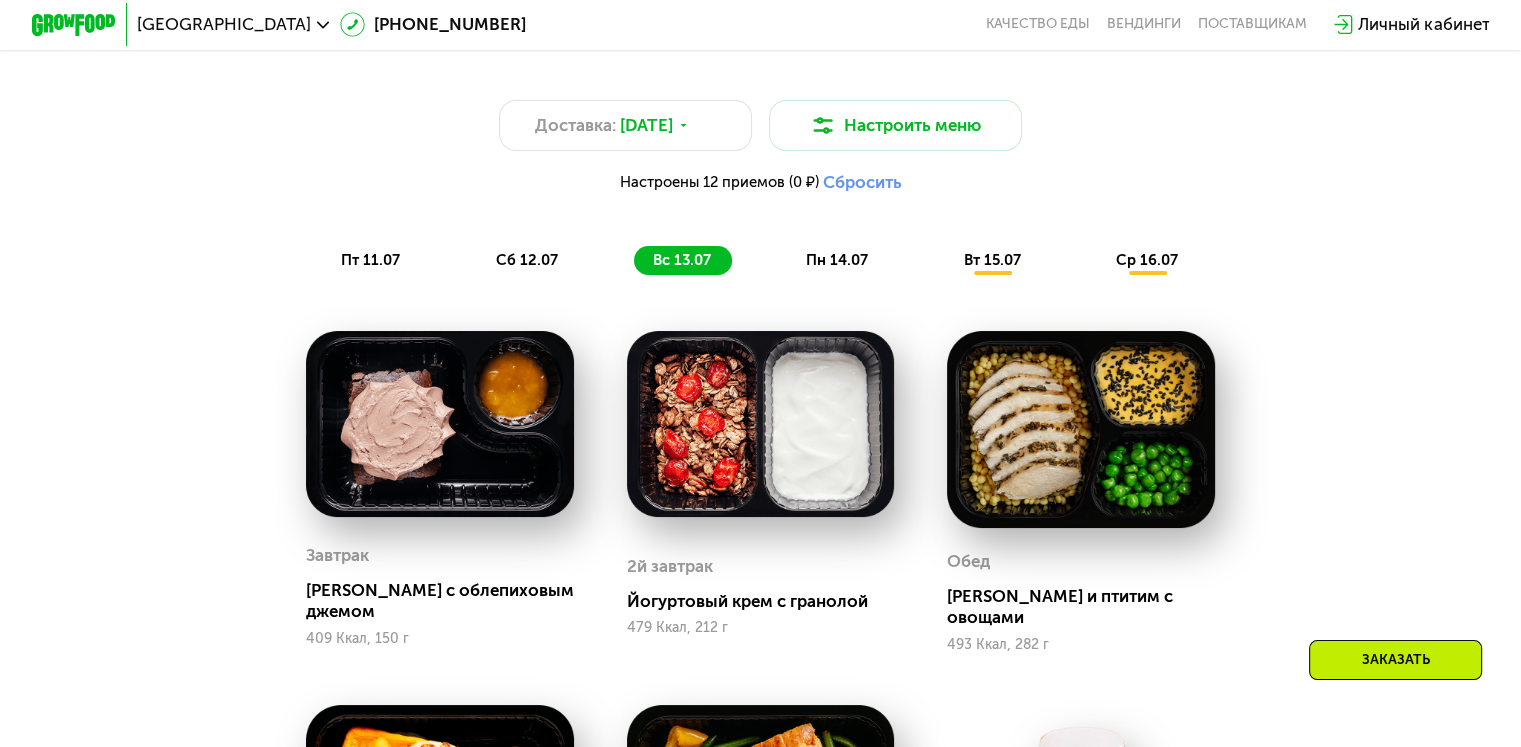 click on "пн 14.07" at bounding box center (837, 260) 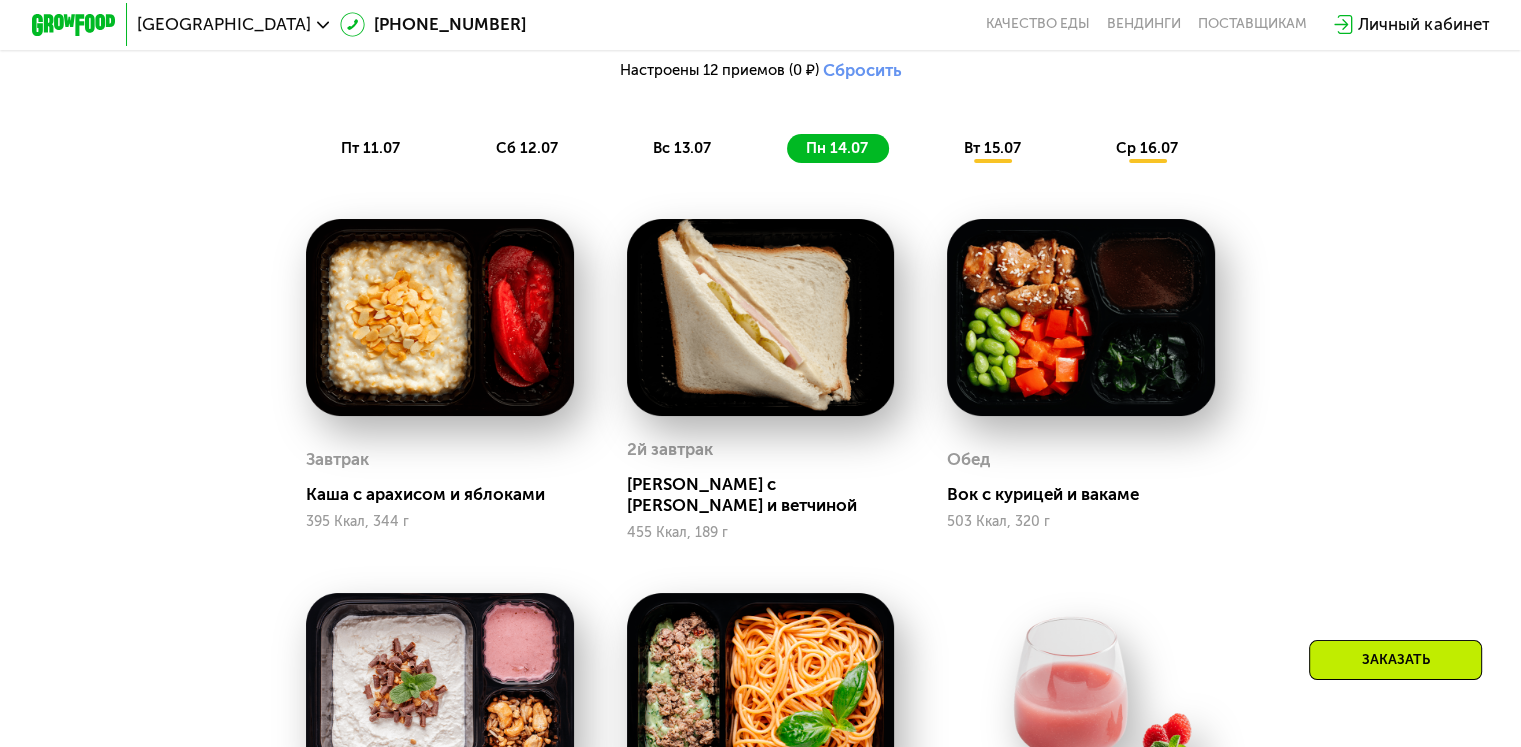 scroll, scrollTop: 1200, scrollLeft: 0, axis: vertical 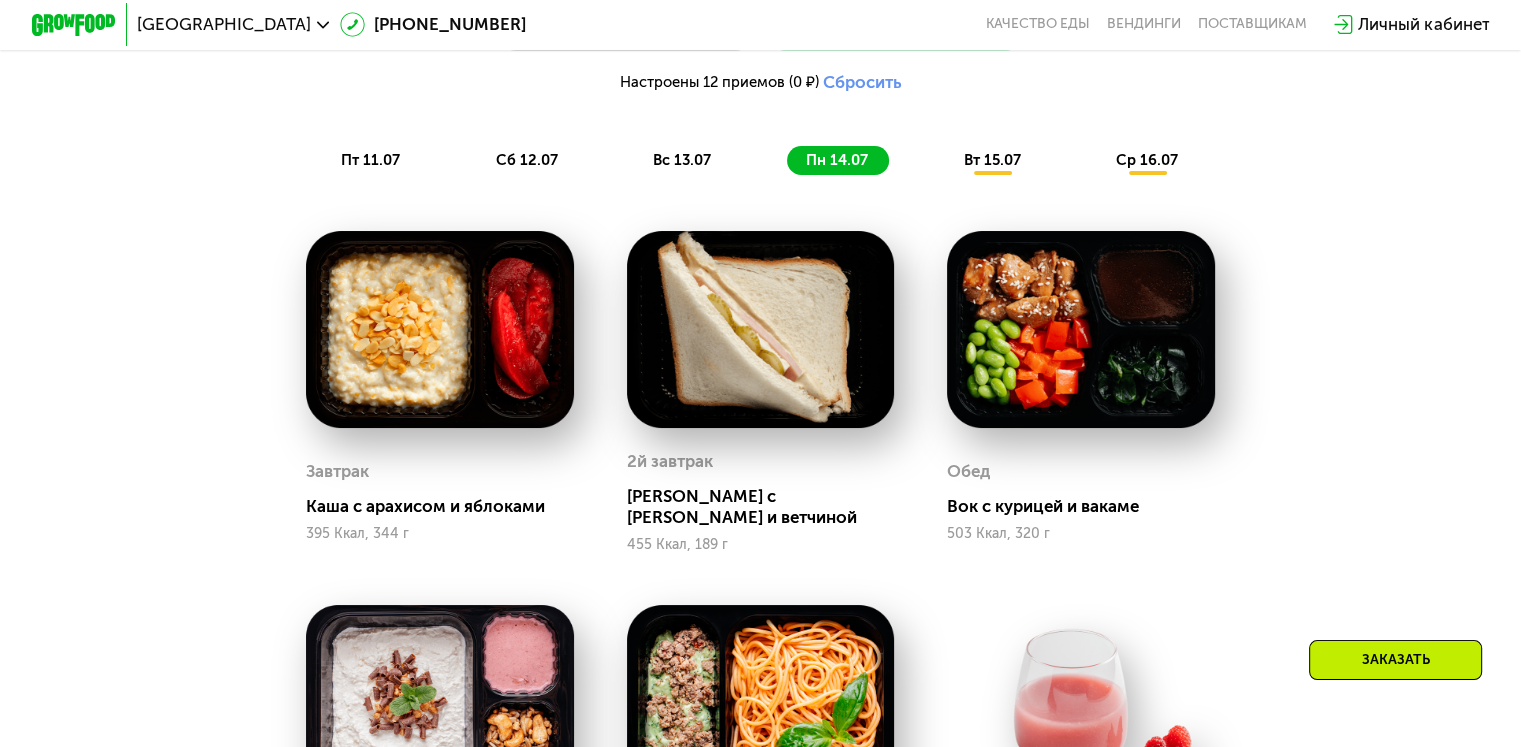 click on "вт 15.07" at bounding box center (991, 160) 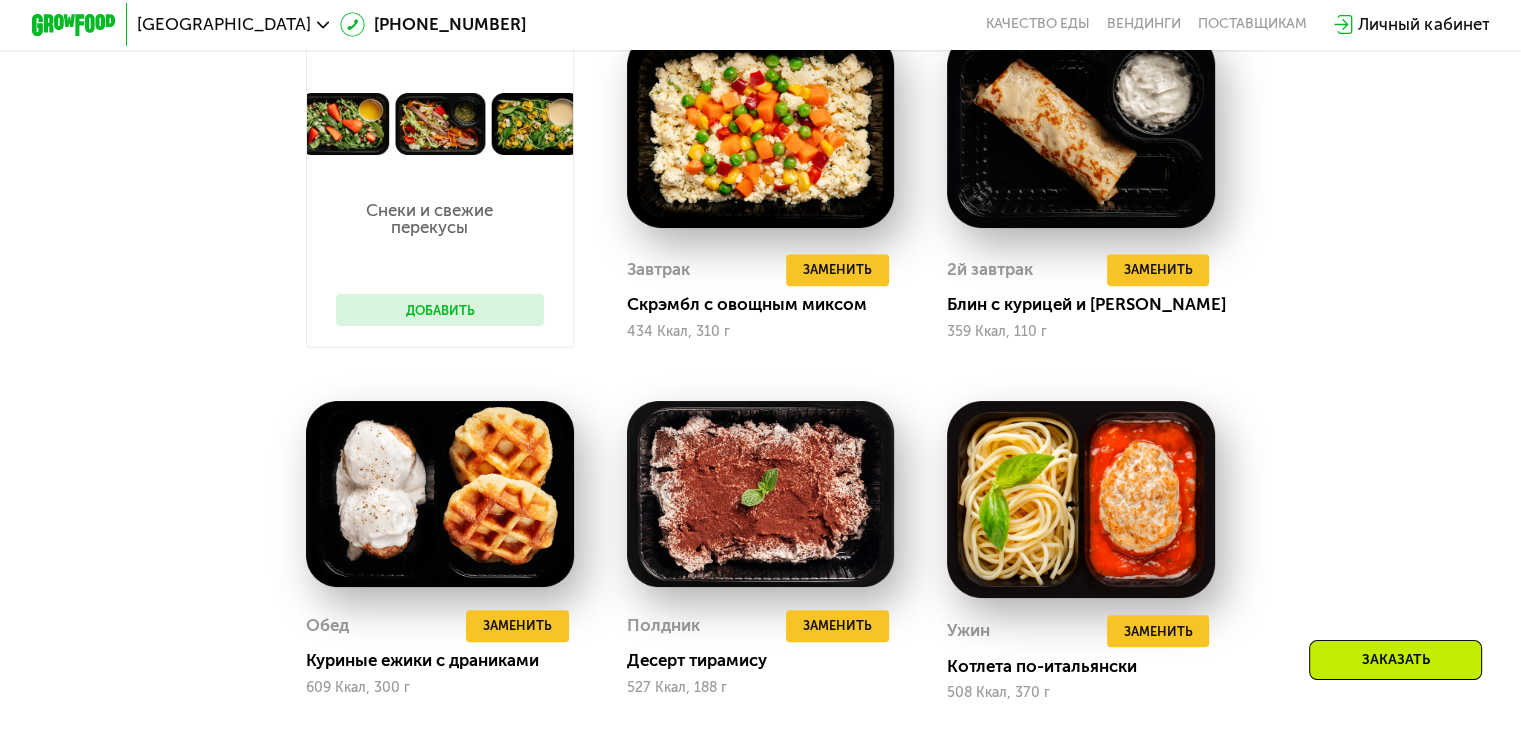 scroll, scrollTop: 1200, scrollLeft: 0, axis: vertical 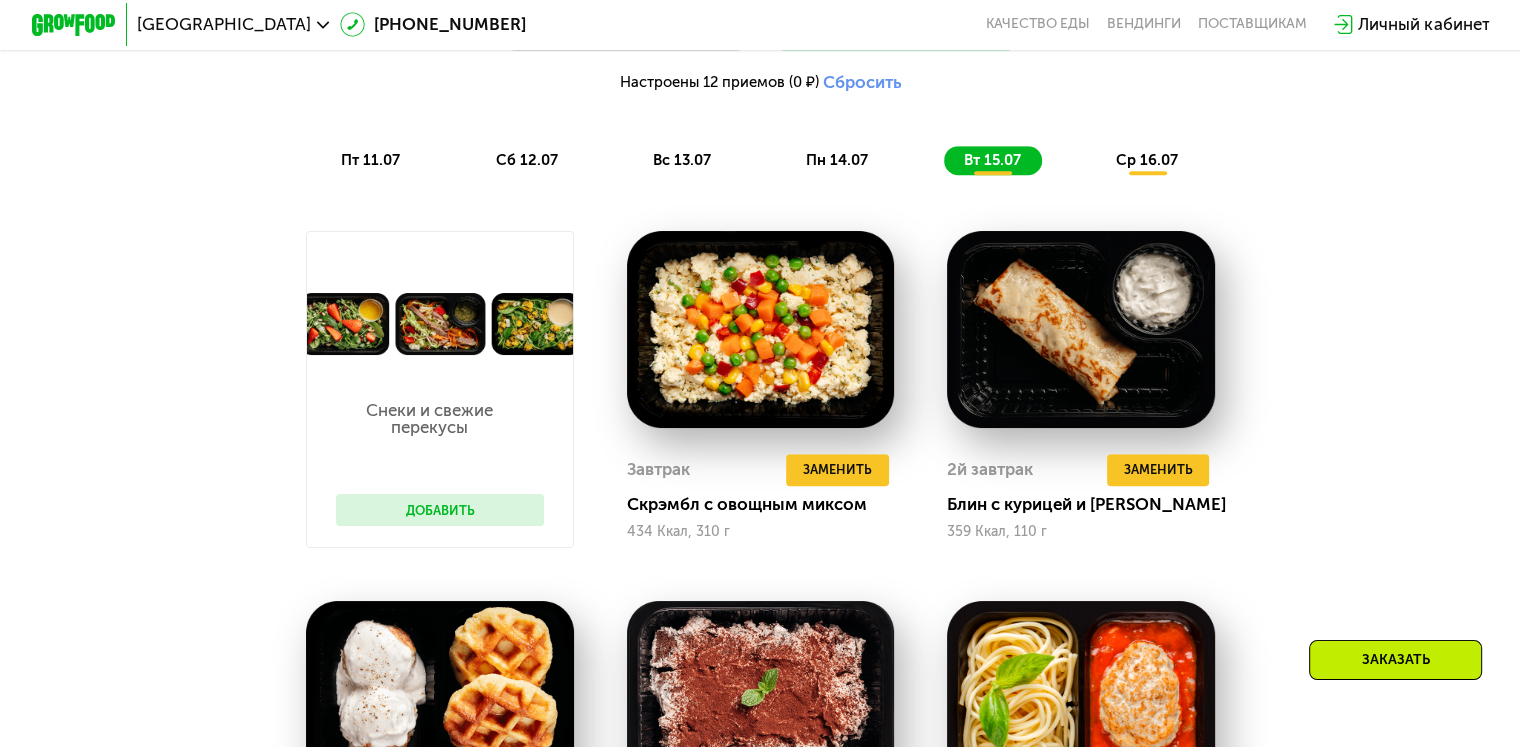 click on "ср 16.07" at bounding box center [1147, 160] 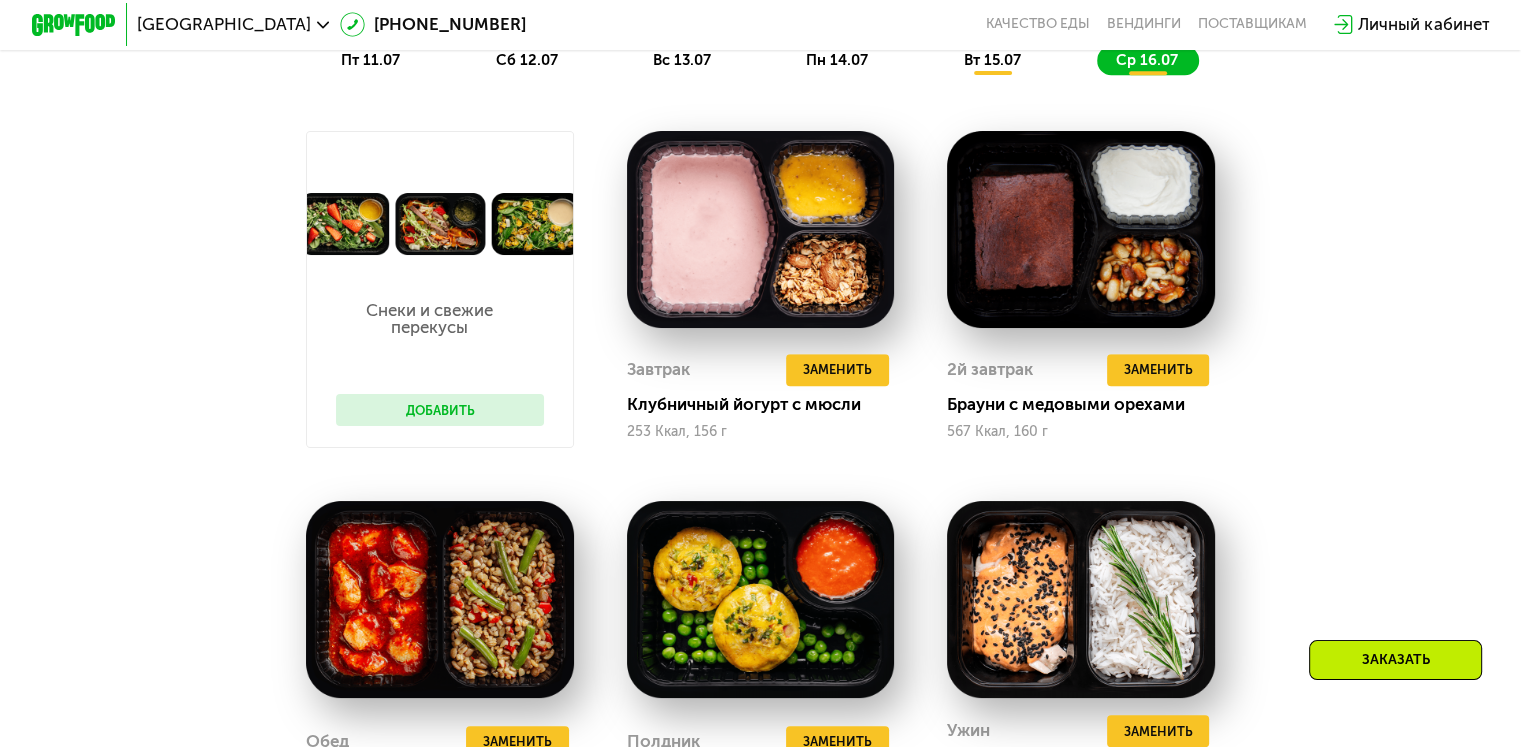 scroll, scrollTop: 1400, scrollLeft: 0, axis: vertical 